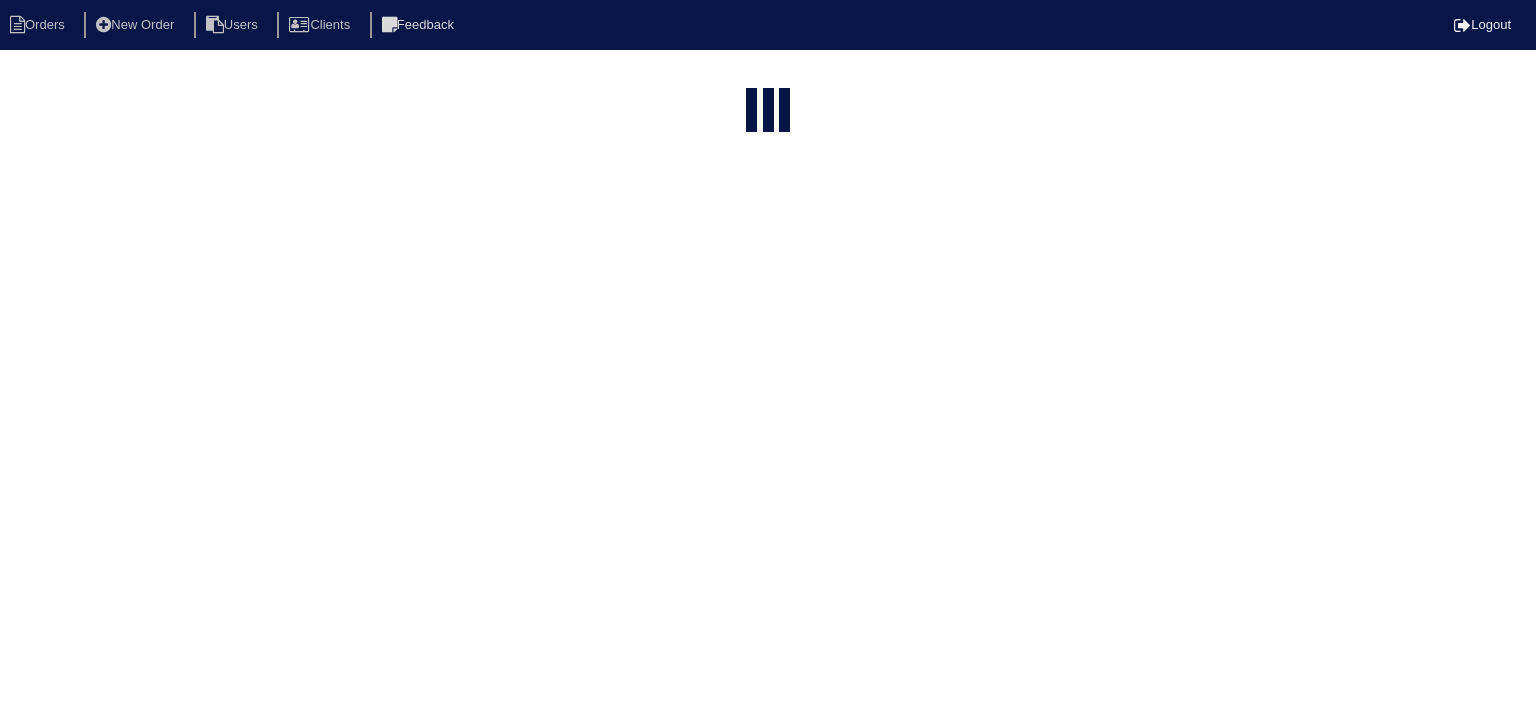 select on "15" 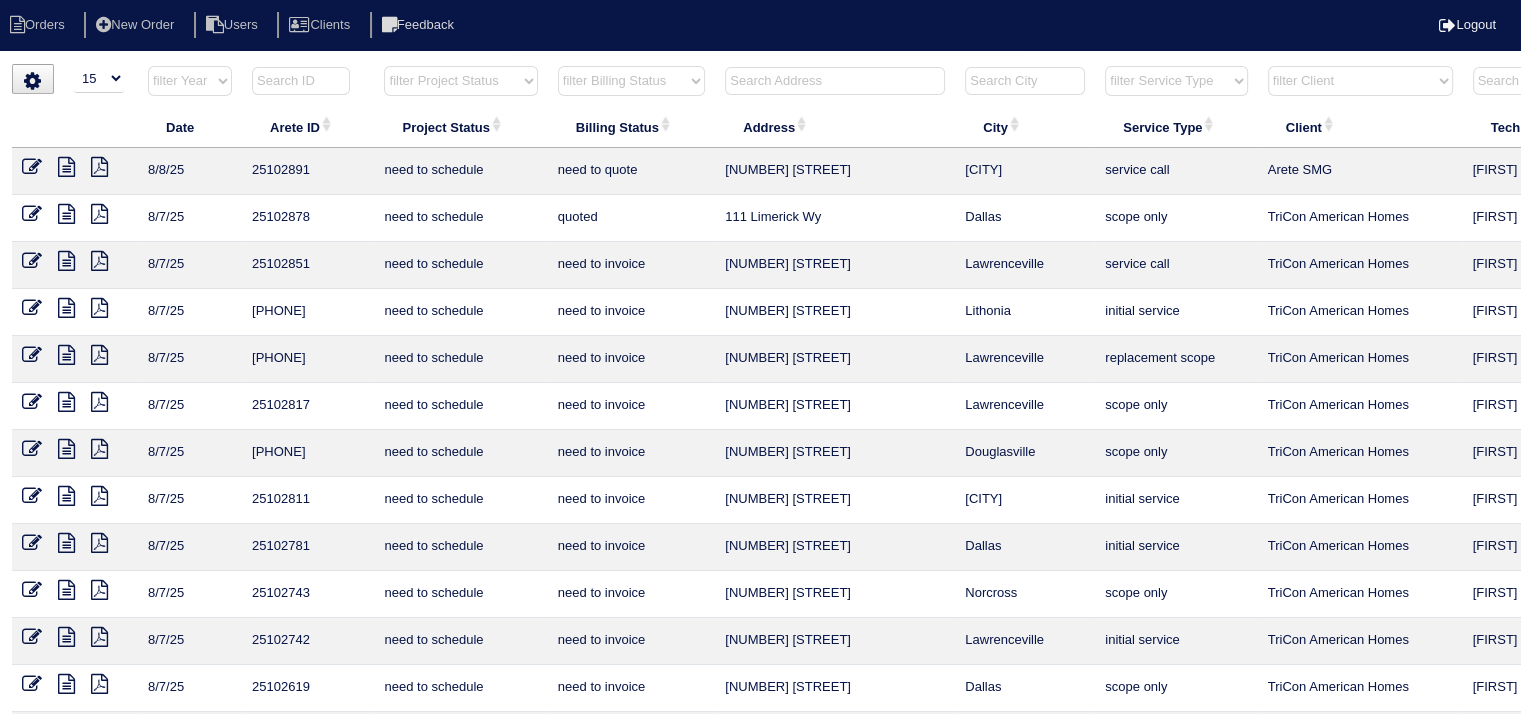 click at bounding box center (835, 81) 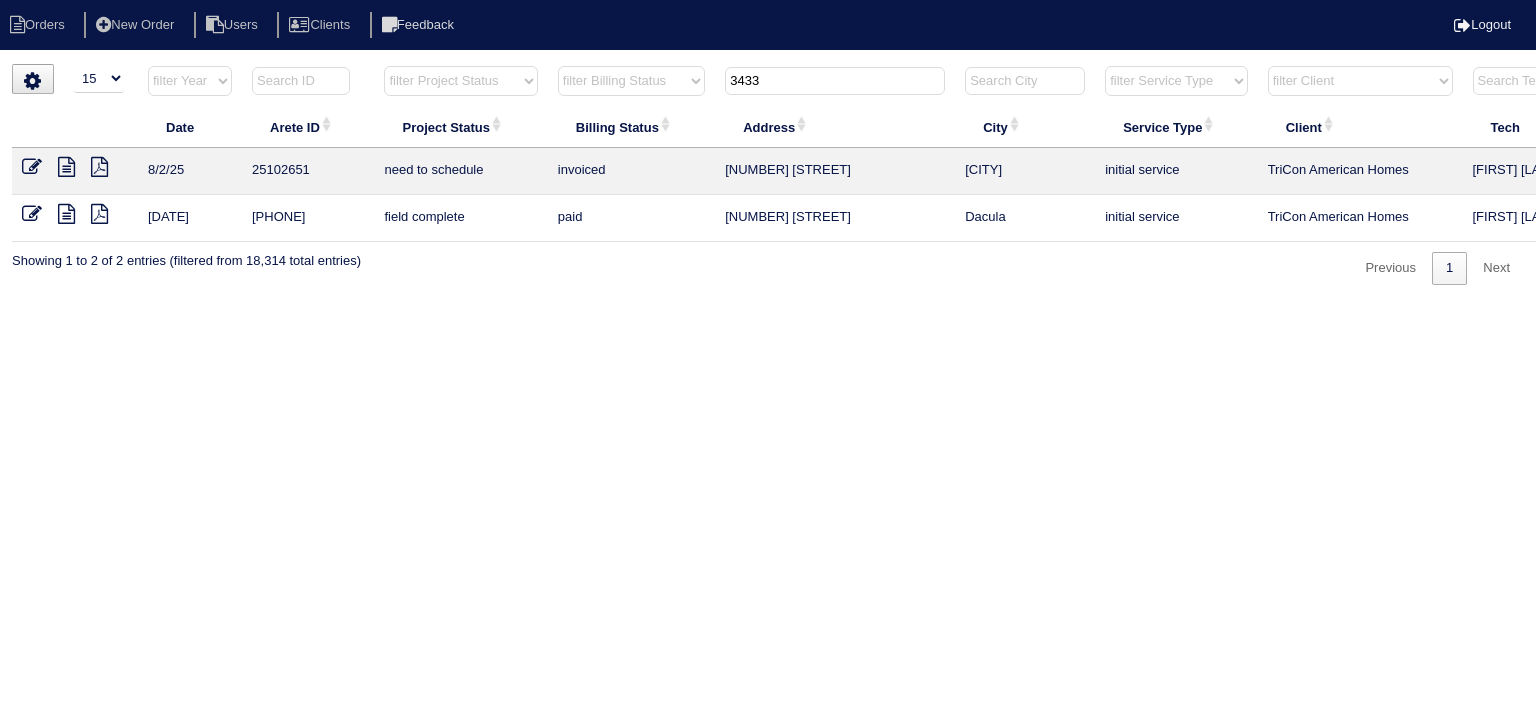 type on "3433" 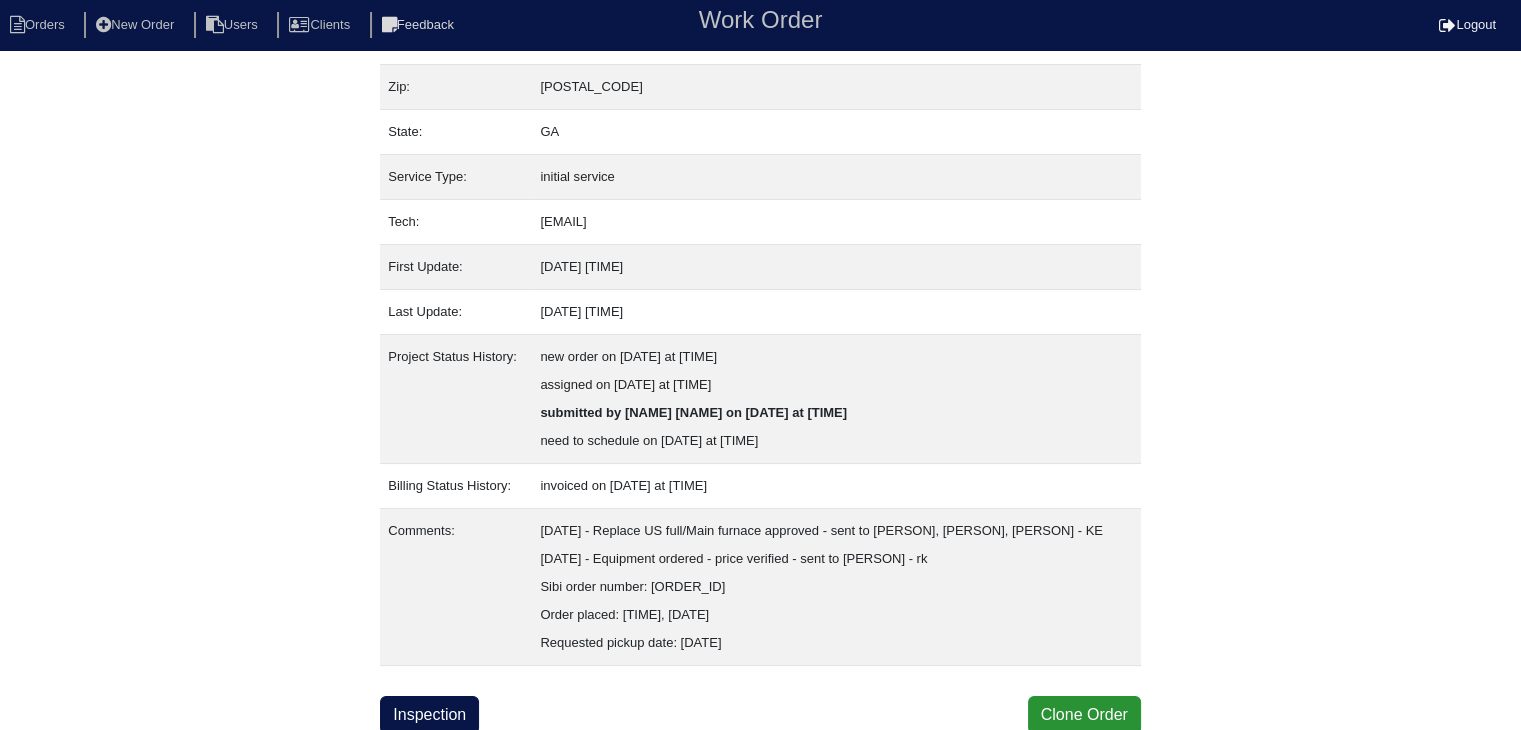 scroll, scrollTop: 180, scrollLeft: 0, axis: vertical 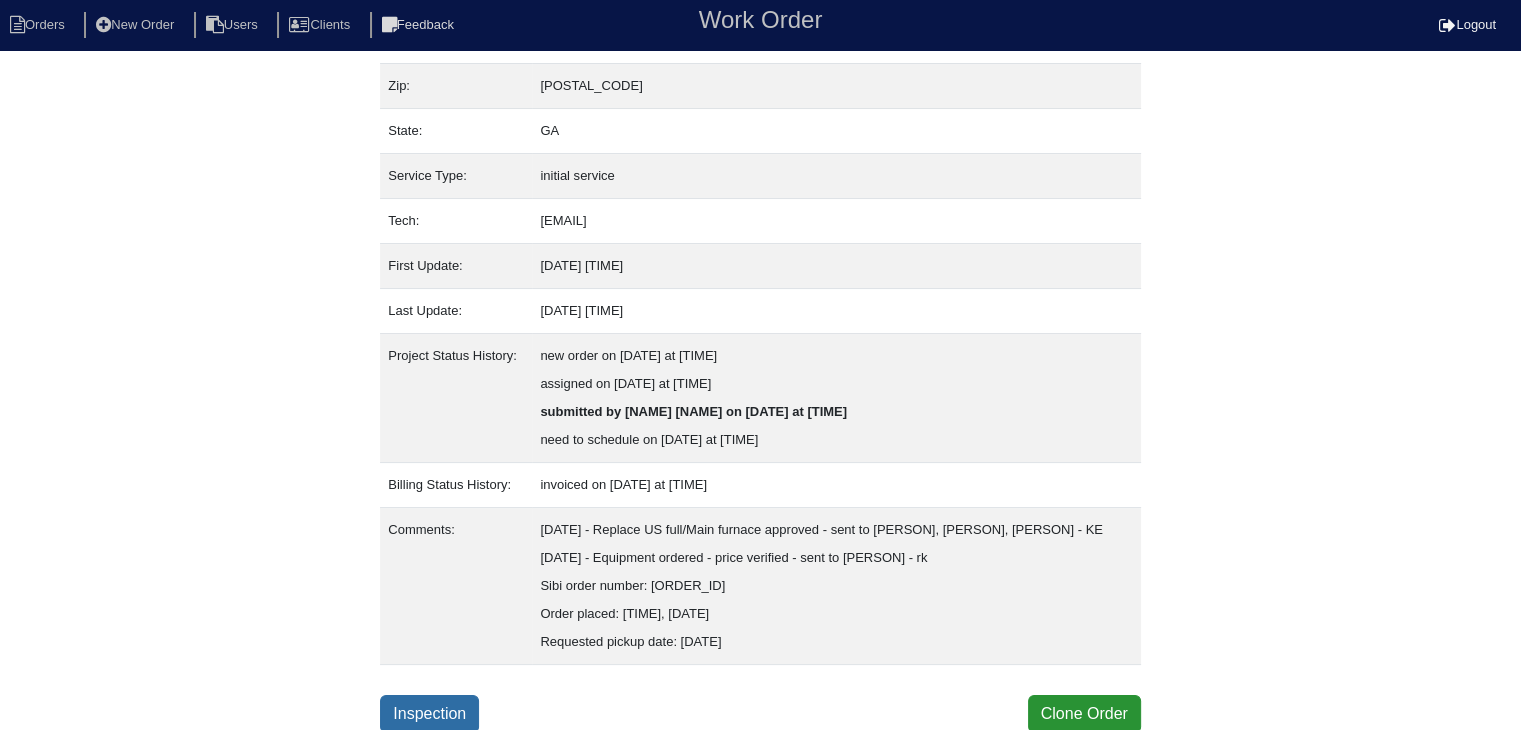 click on "Inspection" at bounding box center (429, 714) 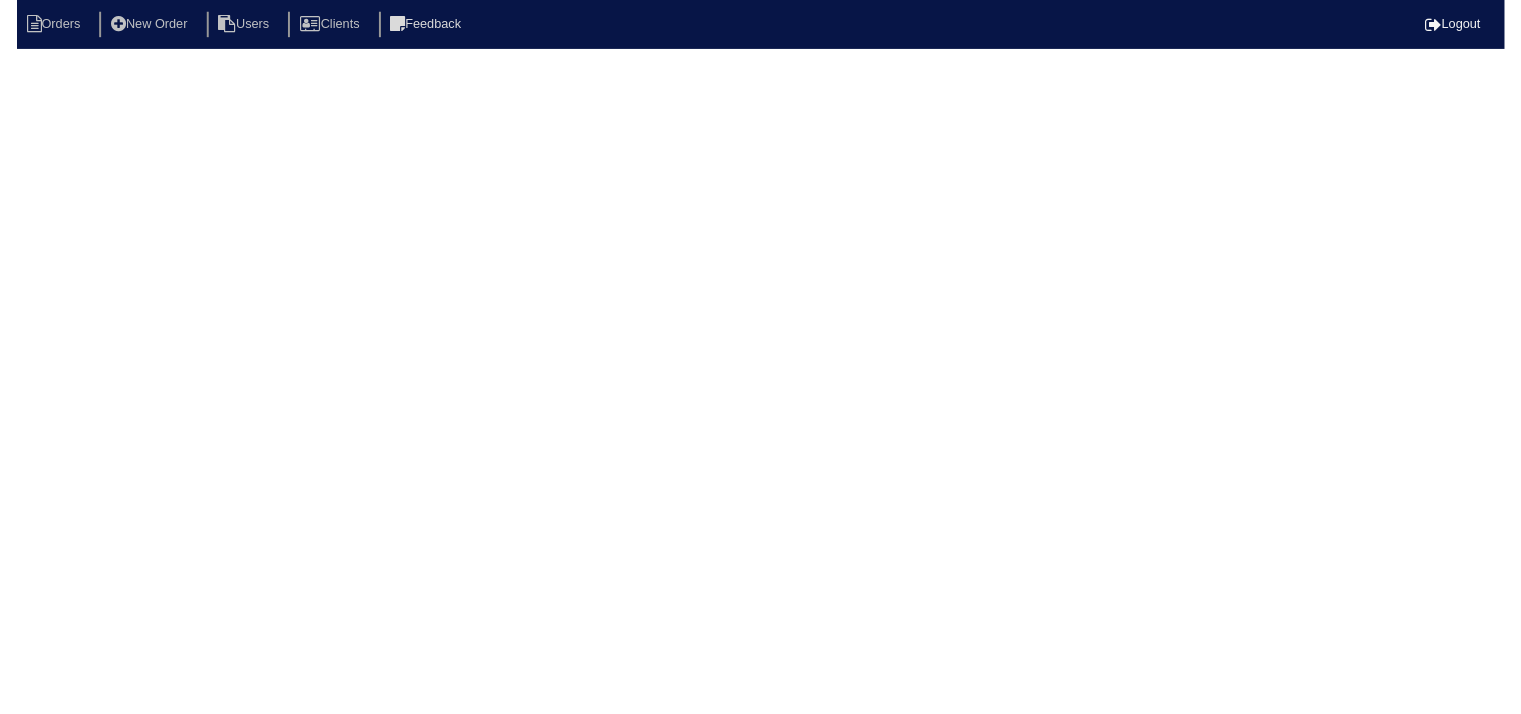scroll, scrollTop: 0, scrollLeft: 0, axis: both 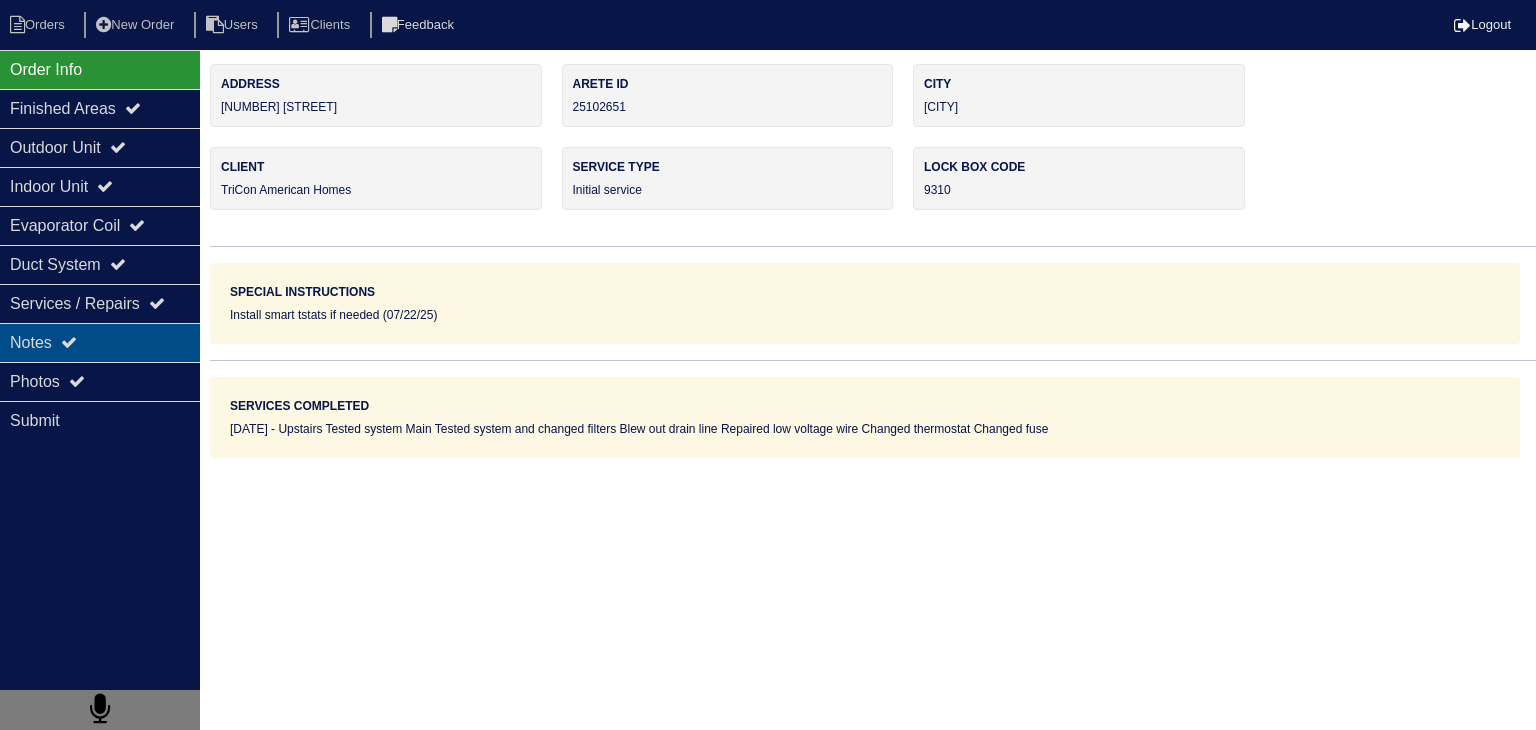 click on "Notes" at bounding box center (100, 342) 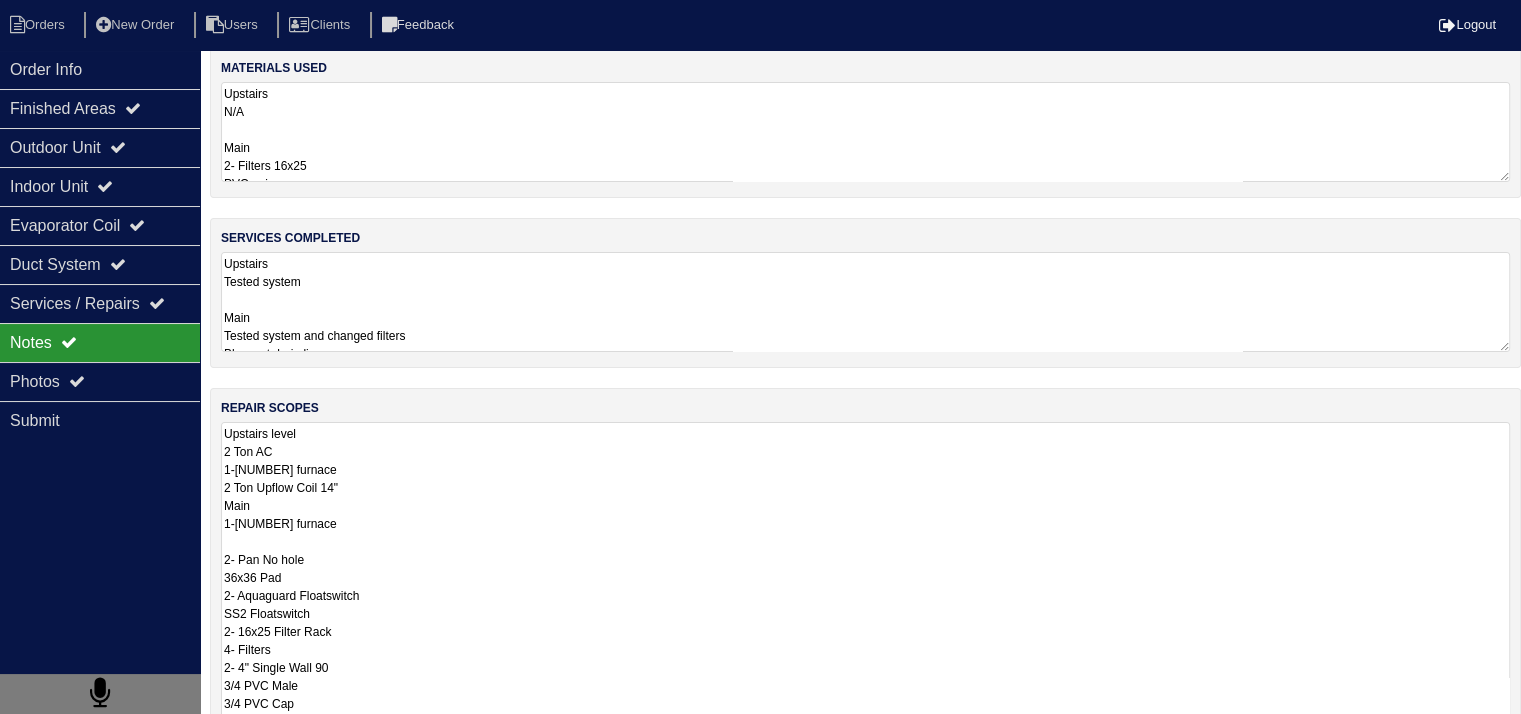 scroll, scrollTop: 253, scrollLeft: 0, axis: vertical 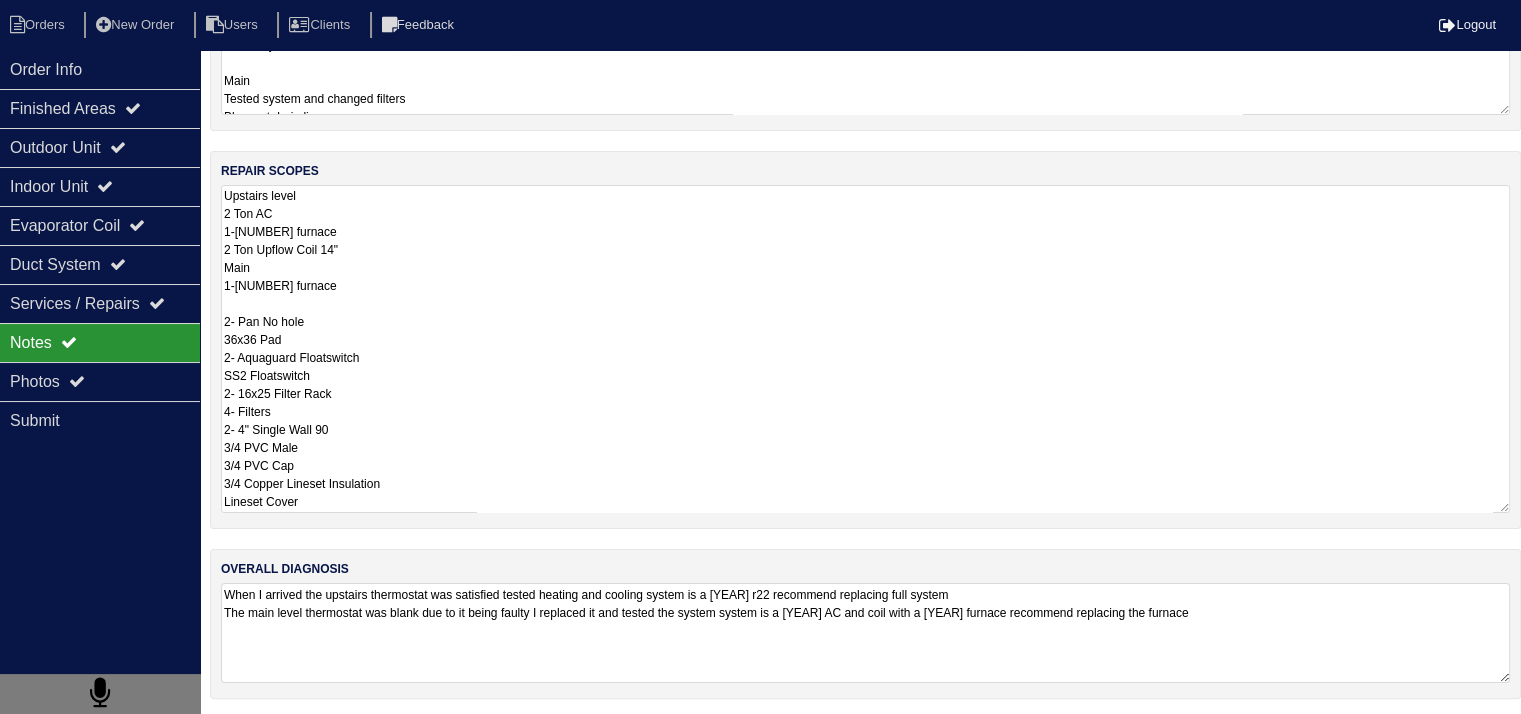 drag, startPoint x: 224, startPoint y: 449, endPoint x: 320, endPoint y: 737, distance: 303.57864 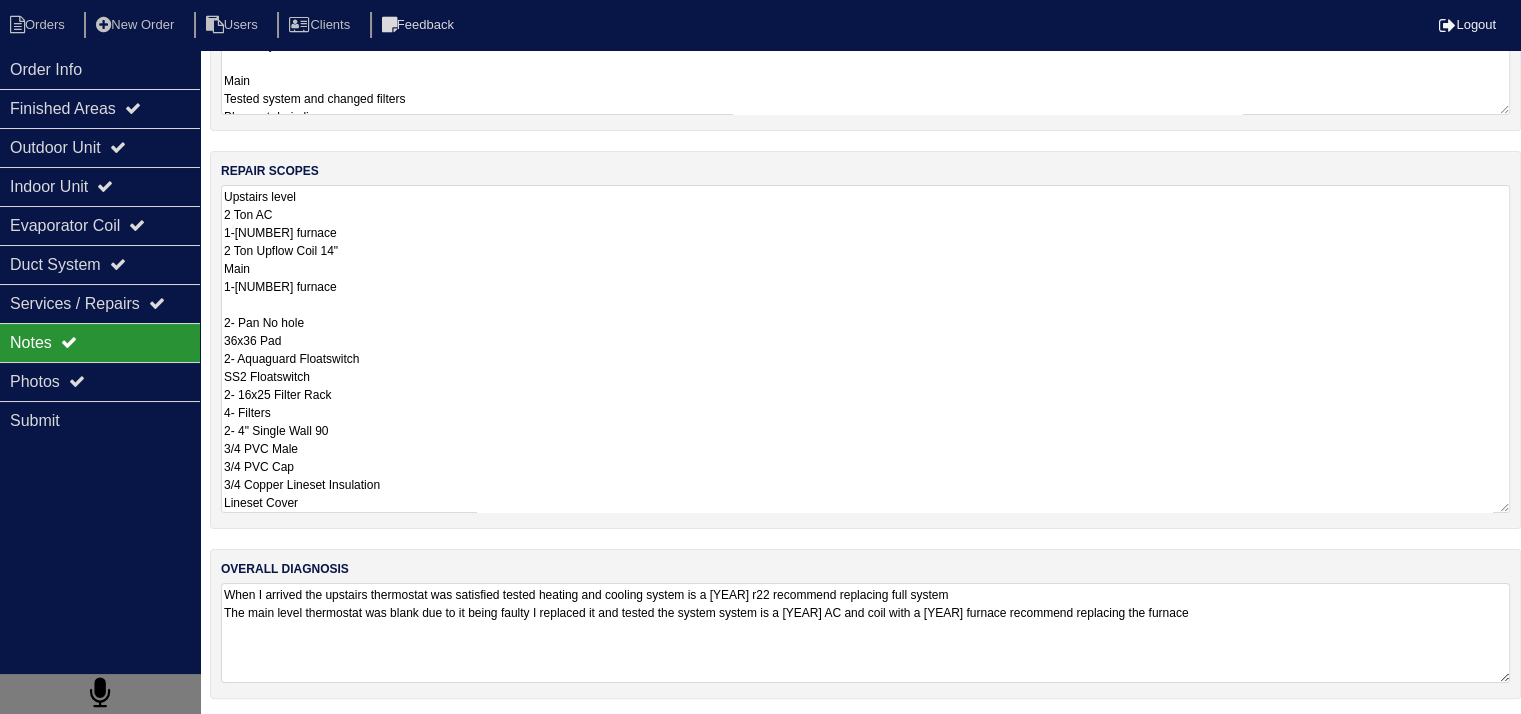 click on "Upstairs level
2 Ton AC
1-45000 furnace
2 Ton Upflow Coil 14"
Main
1-45000 furnace
2- Pan No hole
36x36 Pad
2- Aquaguard Floatswitch
SS2 Floatswitch
2- 16x25 Filter Rack
4- Filters
2- 4" Single Wall 90
3/4 PVC Male
3/4 PVC Cap
3/4 Copper Lineset Insulation
Lineset Cover" at bounding box center (865, 349) 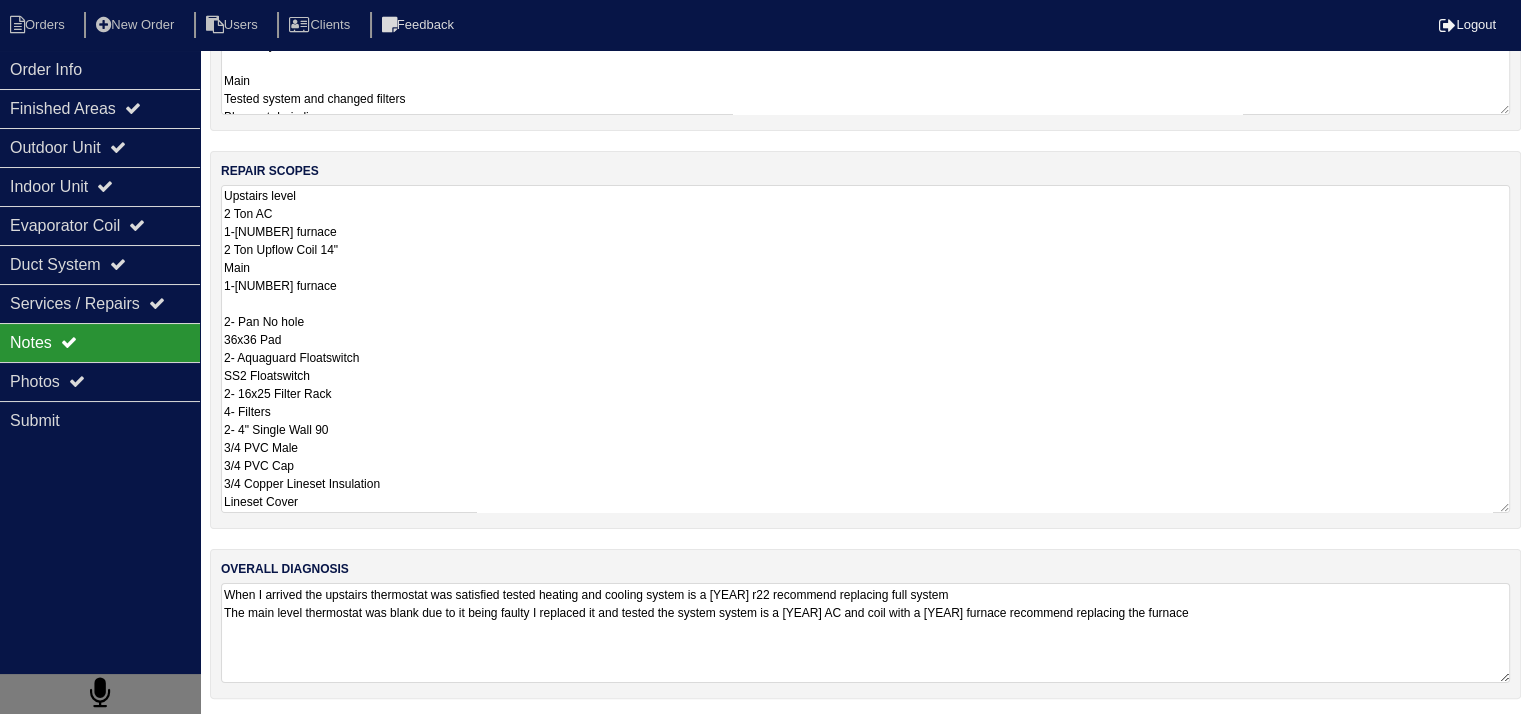 click on "Upstairs level
2 Ton AC
1-45000 furnace
2 Ton Upflow Coil 14"
Main
1-45000 furnace
2- Pan No hole
36x36 Pad
2- Aquaguard Floatswitch
SS2 Floatswitch
2- 16x25 Filter Rack
4- Filters
2- 4" Single Wall 90
3/4 PVC Male
3/4 PVC Cap
3/4 Copper Lineset Insulation
Lineset Cover" at bounding box center (865, 349) 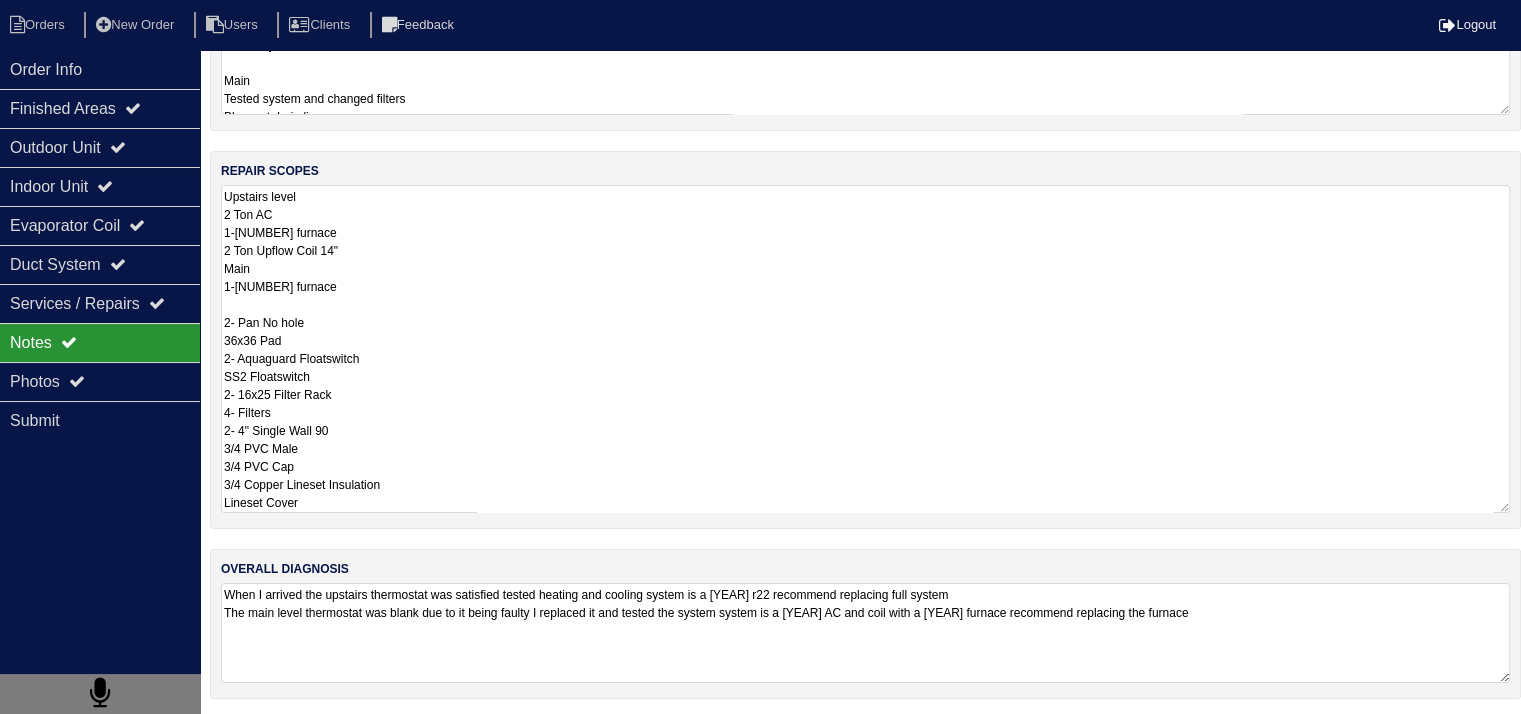 click on "Upstairs level
2 Ton AC
1-45000 furnace
2 Ton Upflow Coil 14"
Main
1-45000 furnace
2- Pan No hole
36x36 Pad
2- Aquaguard Floatswitch
SS2 Floatswitch
2- 16x25 Filter Rack
4- Filters
2- 4" Single Wall 90
3/4 PVC Male
3/4 PVC Cap
3/4 Copper Lineset Insulation
Lineset Cover" at bounding box center (865, 349) 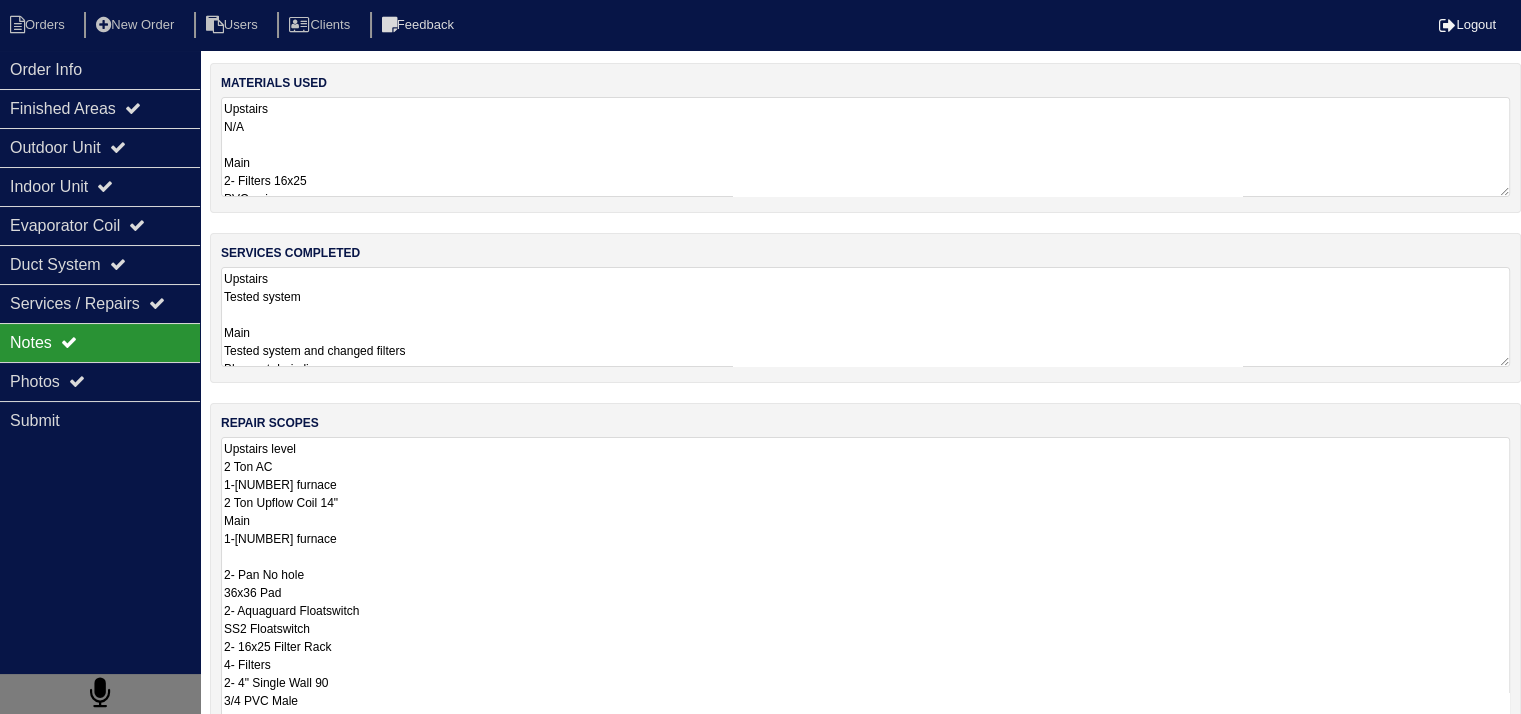scroll, scrollTop: 0, scrollLeft: 0, axis: both 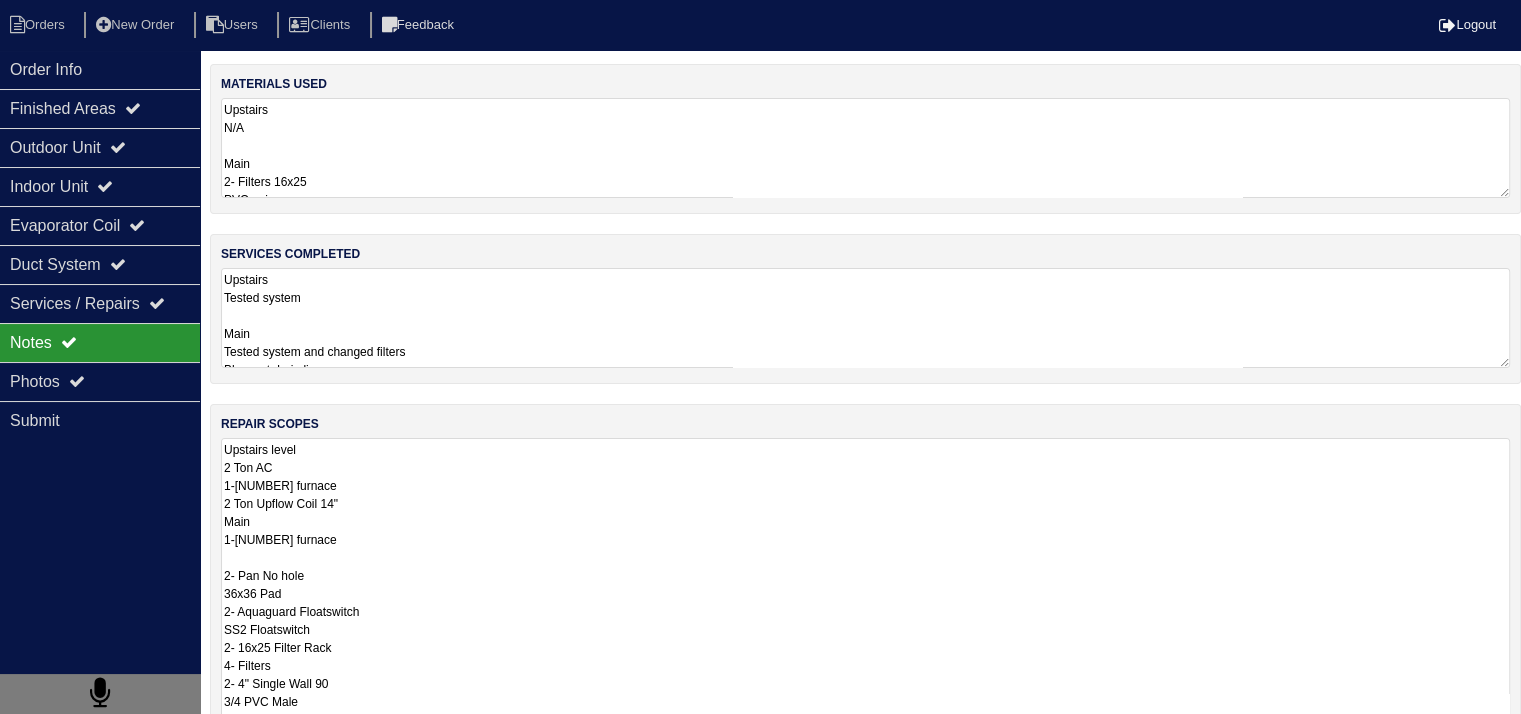 click on "Upstairs
Tested system
Main
Tested system and changed filters
Blew out drain line
Repaired low voltage wire
Changed thermostat
Changed fuse" at bounding box center [865, 318] 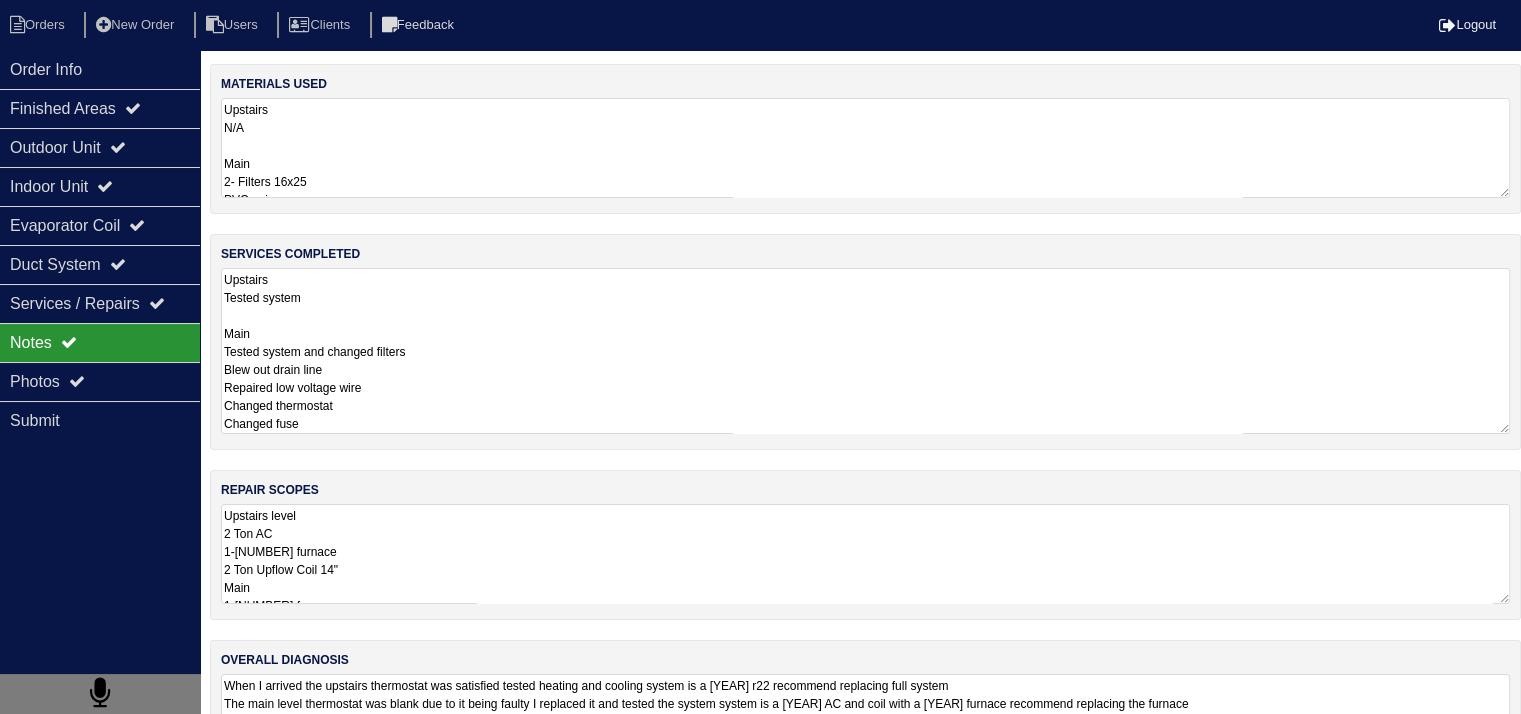 click on "Upstairs level
2 Ton AC
1-45000 furnace
2 Ton Upflow Coil 14"
Main
1-45000 furnace
2- Pan No hole
36x36 Pad
2- Aquaguard Floatswitch
SS2 Floatswitch
2- 16x25 Filter Rack
4- Filters
2- 4" Single Wall 90
3/4 PVC Male
3/4 PVC Cap
3/4 Copper Lineset Insulation
Lineset Cover" at bounding box center (865, 554) 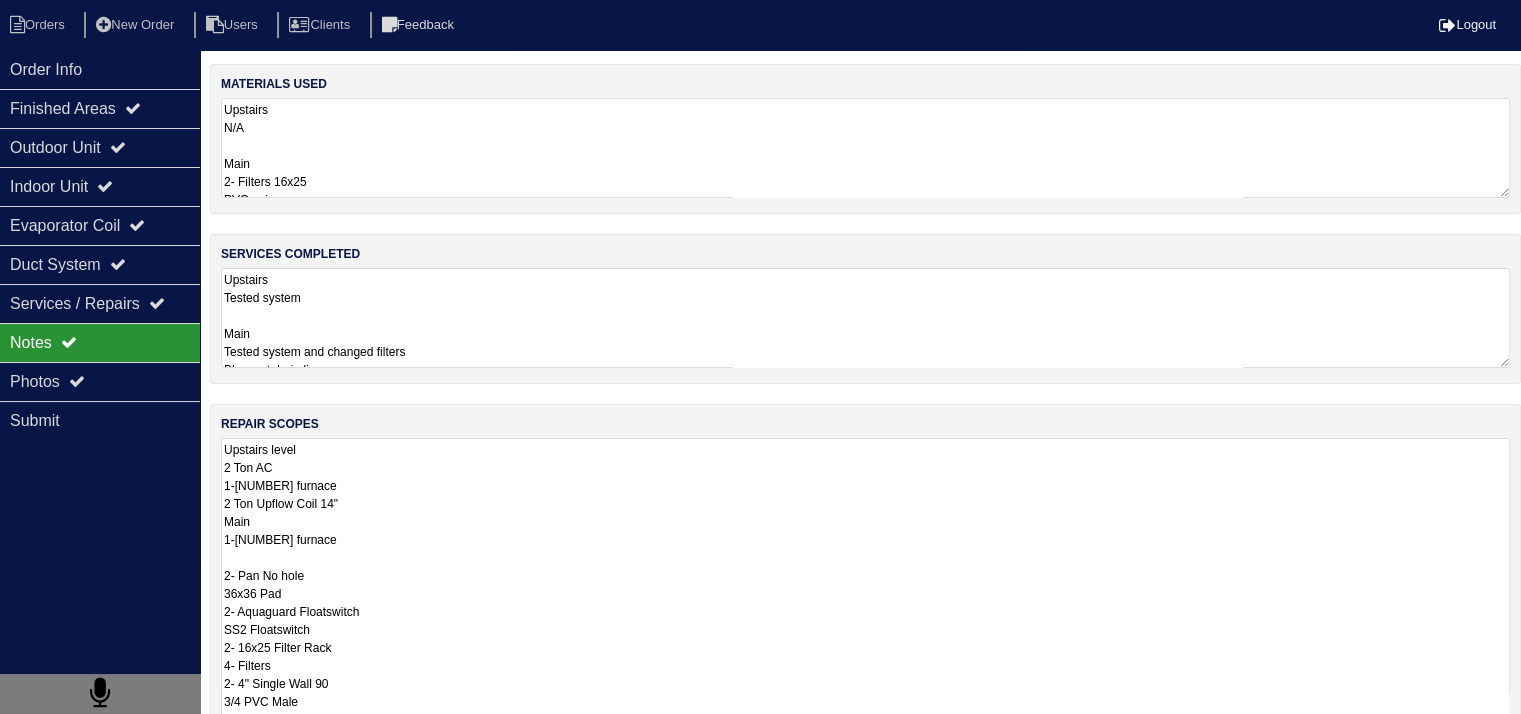 click on "Upstairs level
2 Ton AC
1-45000 furnace
2 Ton Upflow Coil 14"
Main
1-45000 furnace
2- Pan No hole
36x36 Pad
2- Aquaguard Floatswitch
SS2 Floatswitch
2- 16x25 Filter Rack
4- Filters
2- 4" Single Wall 90
3/4 PVC Male
3/4 PVC Cap
3/4 Copper Lineset Insulation
Lineset Cover" at bounding box center [865, 602] 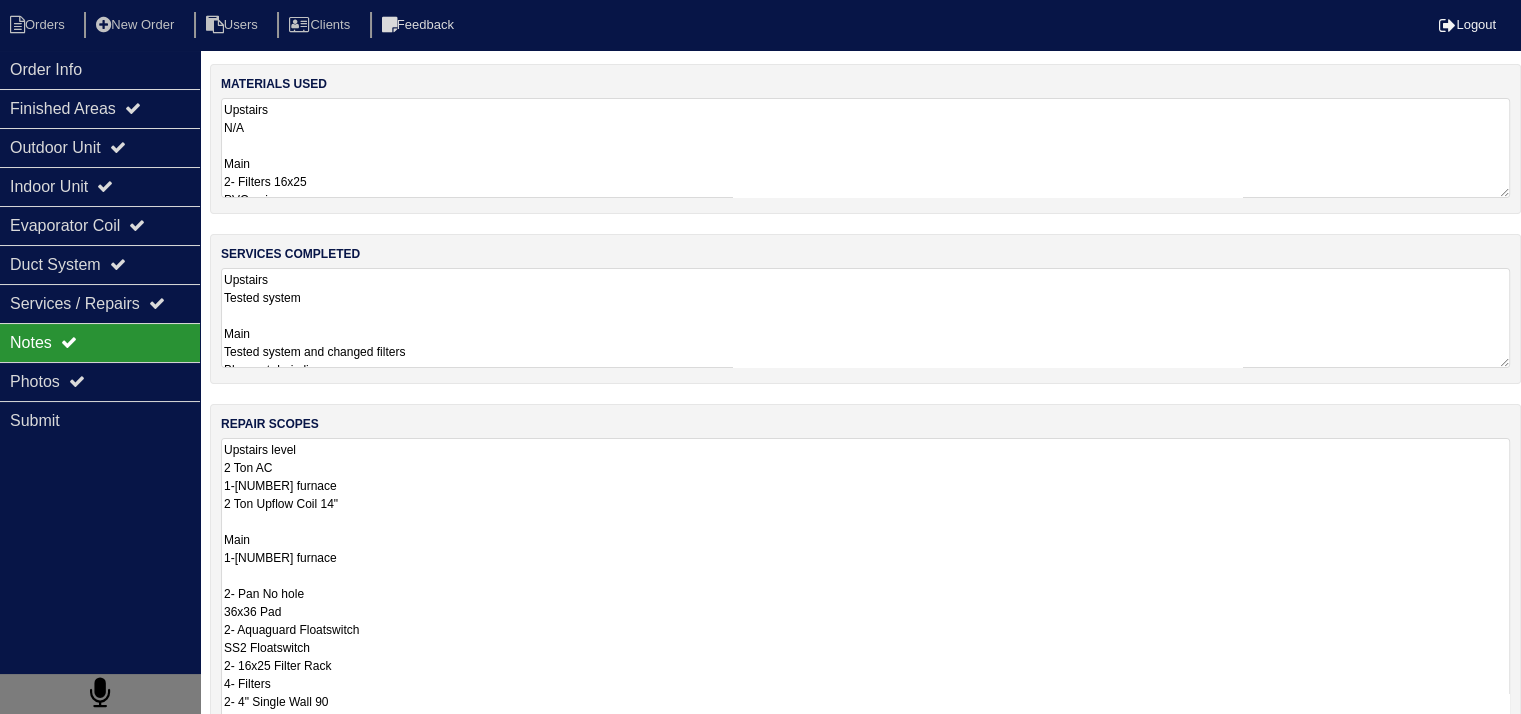 type on "Upstairs level
2 Ton AC
1-45000 furnace
2 Ton Upflow Coil 14"
Main
1-45000 furnace
2- Pan No hole
36x36 Pad
2- Aquaguard Floatswitch
SS2 Floatswitch
2- 16x25 Filter Rack
4- Filters
2- 4" Single Wall 90
3/4 PVC Male
3/4 PVC Cap
3/4 Copper Lineset Insulation
Lineset Cover" 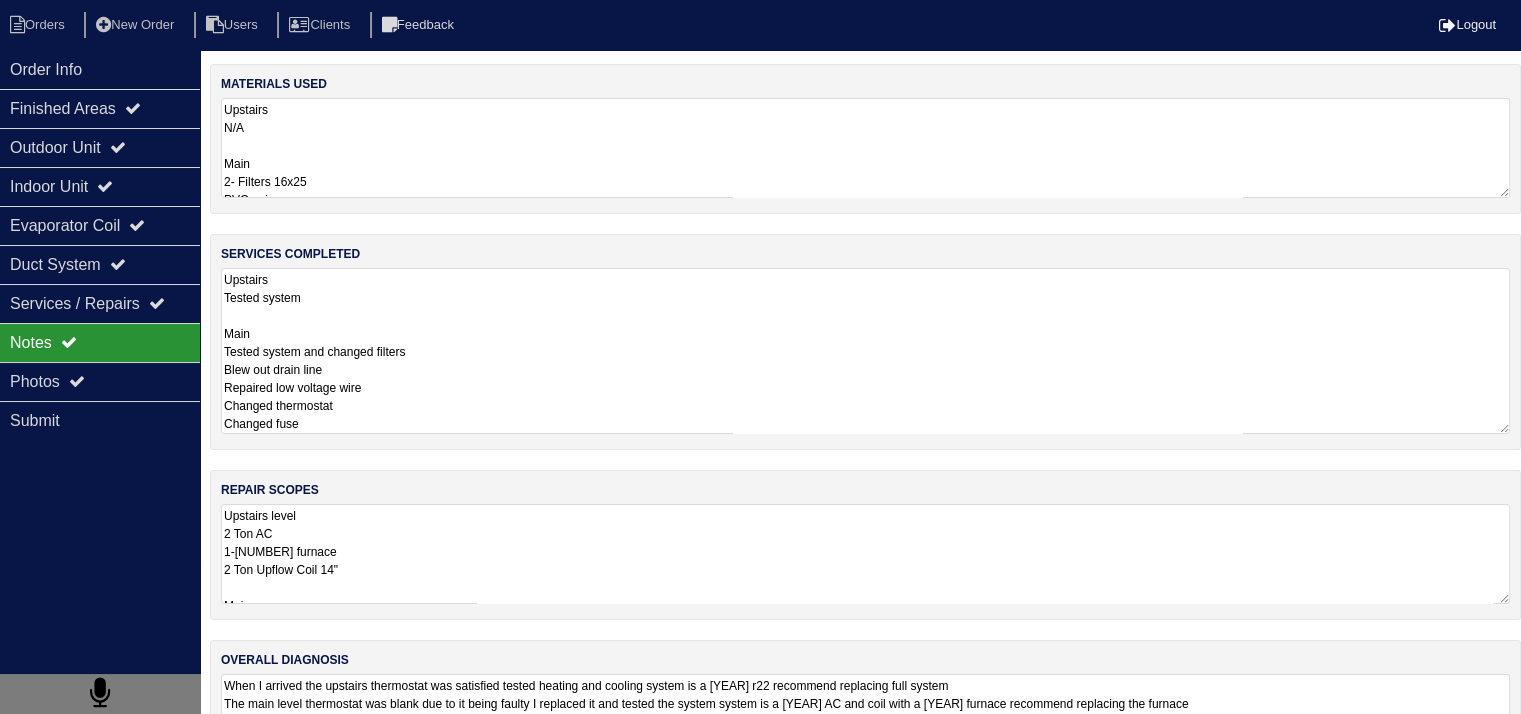 click on "Upstairs
Tested system
Main
Tested system and changed filters
Blew out drain line
Repaired low voltage wire
Changed thermostat
Changed fuse" at bounding box center (865, 351) 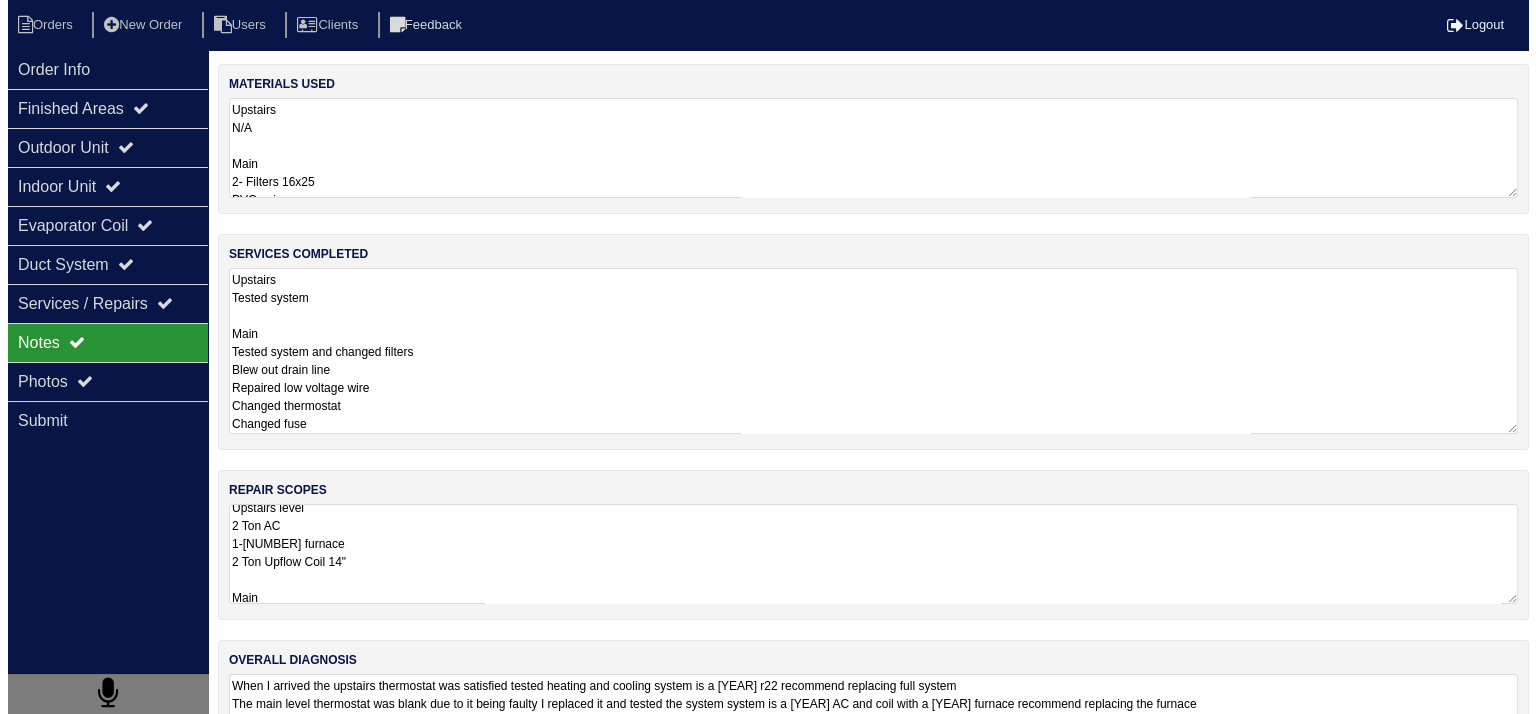 scroll, scrollTop: 0, scrollLeft: 0, axis: both 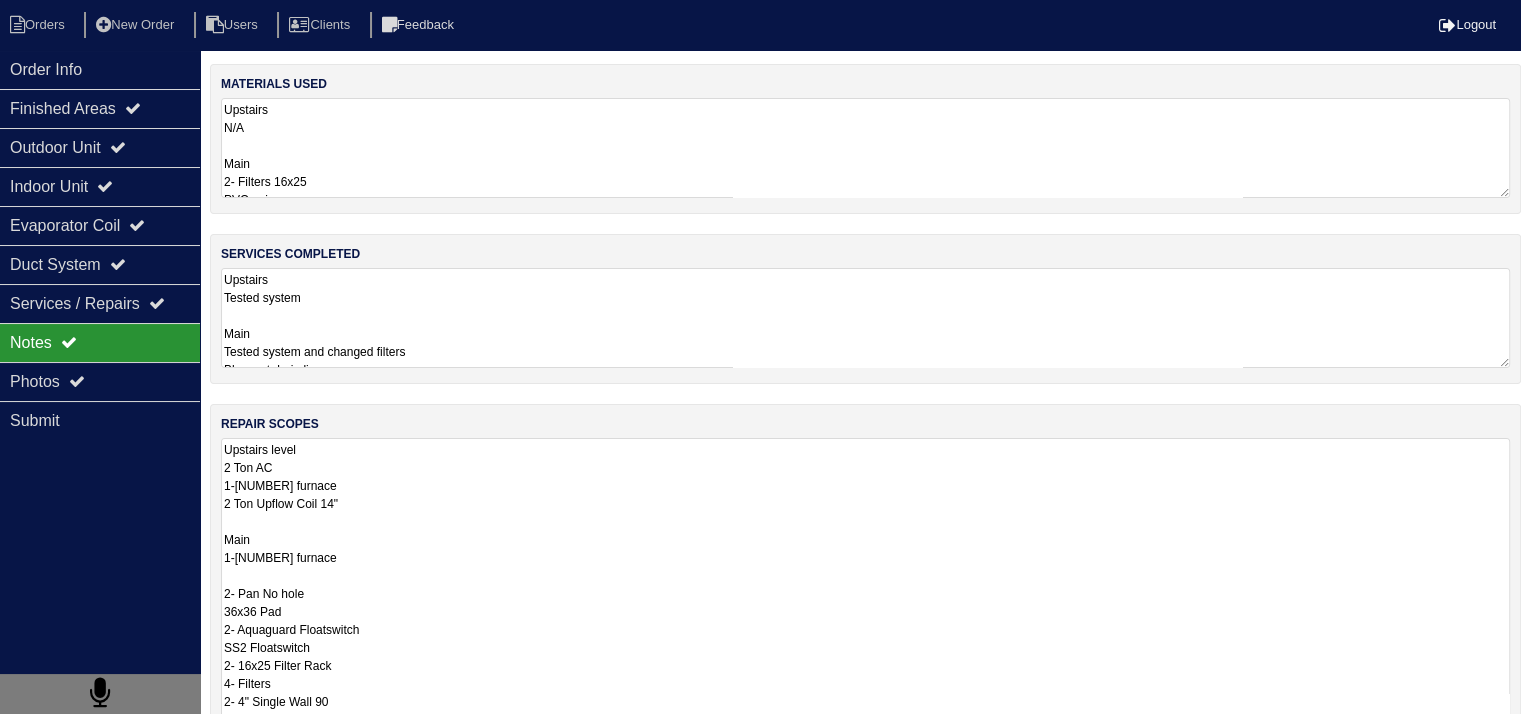 click on "Upstairs level
2 Ton AC
1-45000 furnace
2 Ton Upflow Coil 14"
Main
1-45000 furnace
2- Pan No hole
36x36 Pad
2- Aquaguard Floatswitch
SS2 Floatswitch
2- 16x25 Filter Rack
4- Filters
2- 4" Single Wall 90
3/4 PVC Male
3/4 PVC Cap
3/4 Copper Lineset Insulation
Lineset Cover" at bounding box center (865, 611) 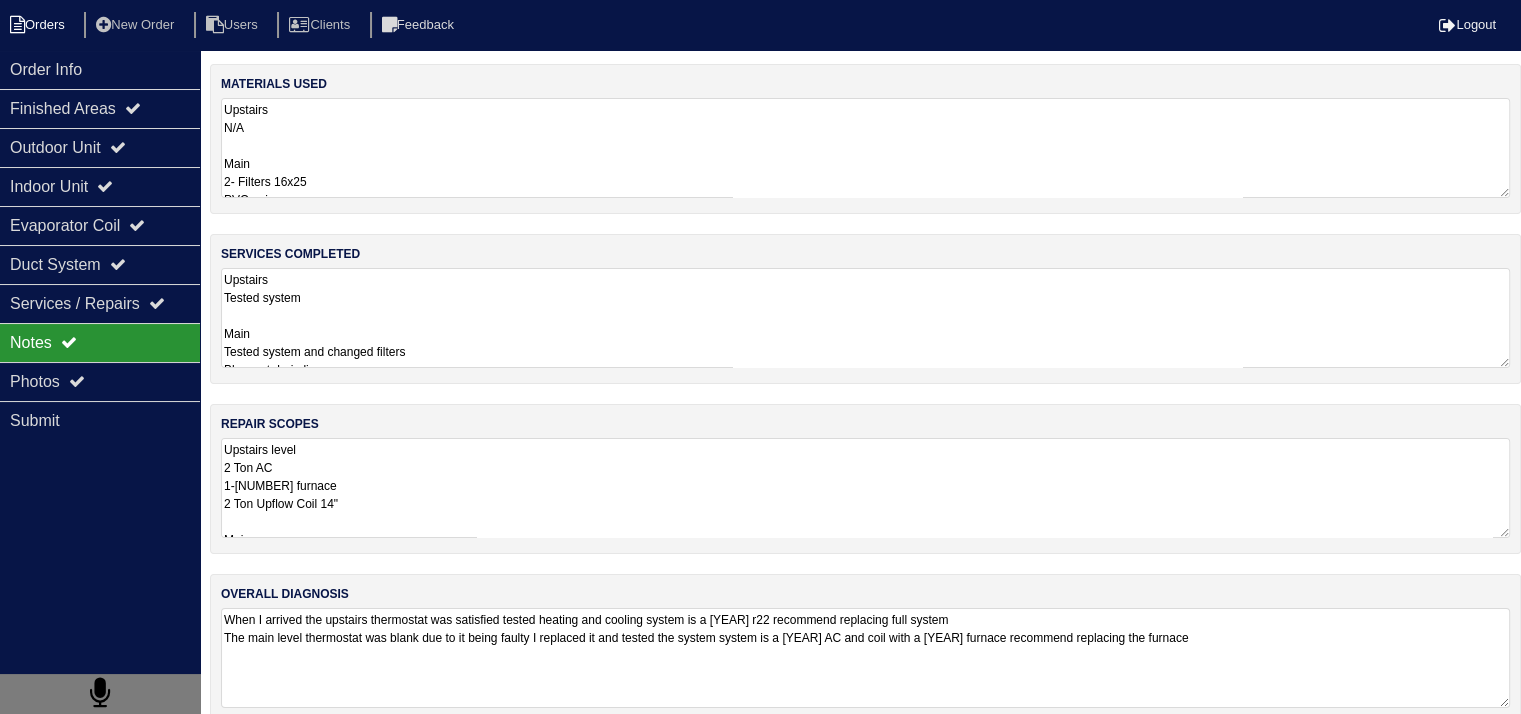 click on "Orders" at bounding box center (40, 25) 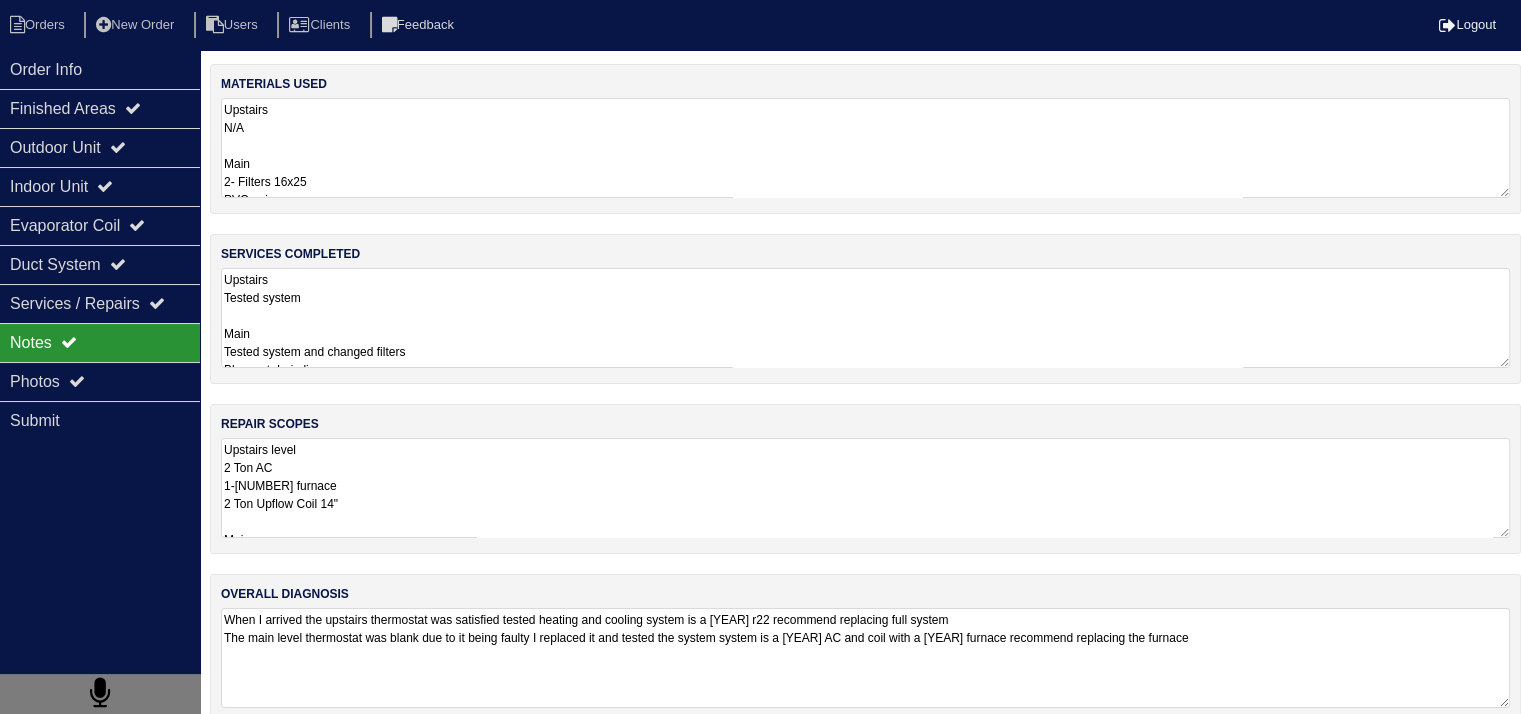 select on "15" 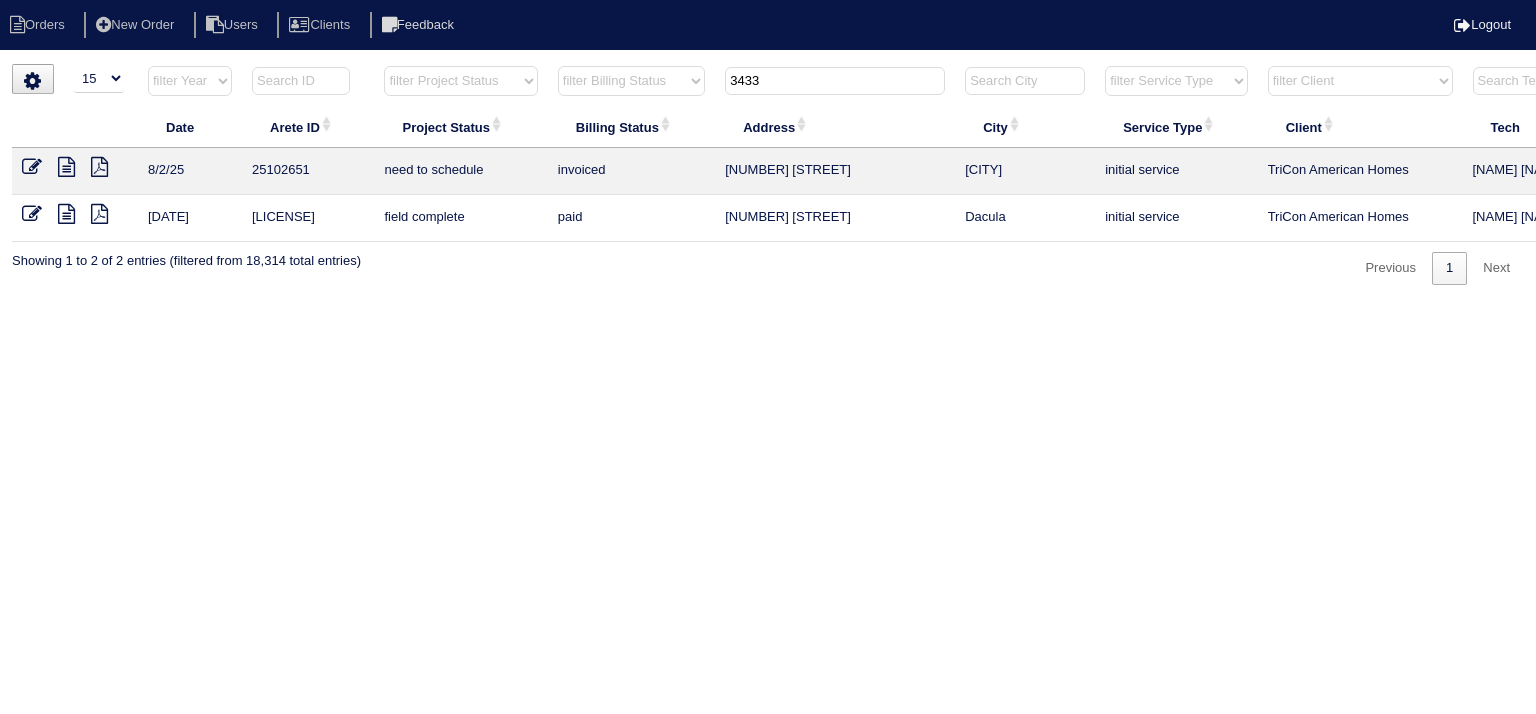 click on "3433" at bounding box center [835, 81] 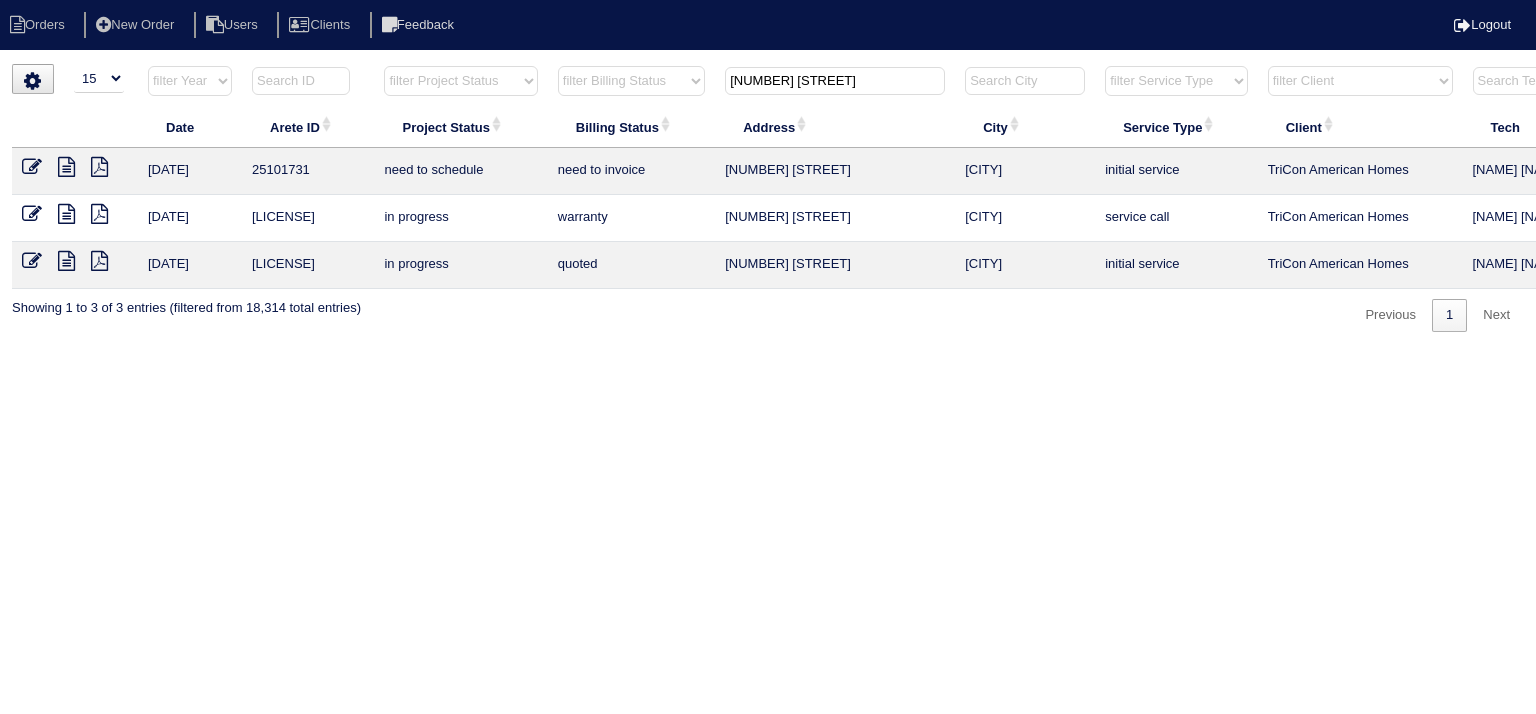 type on "190 longwood" 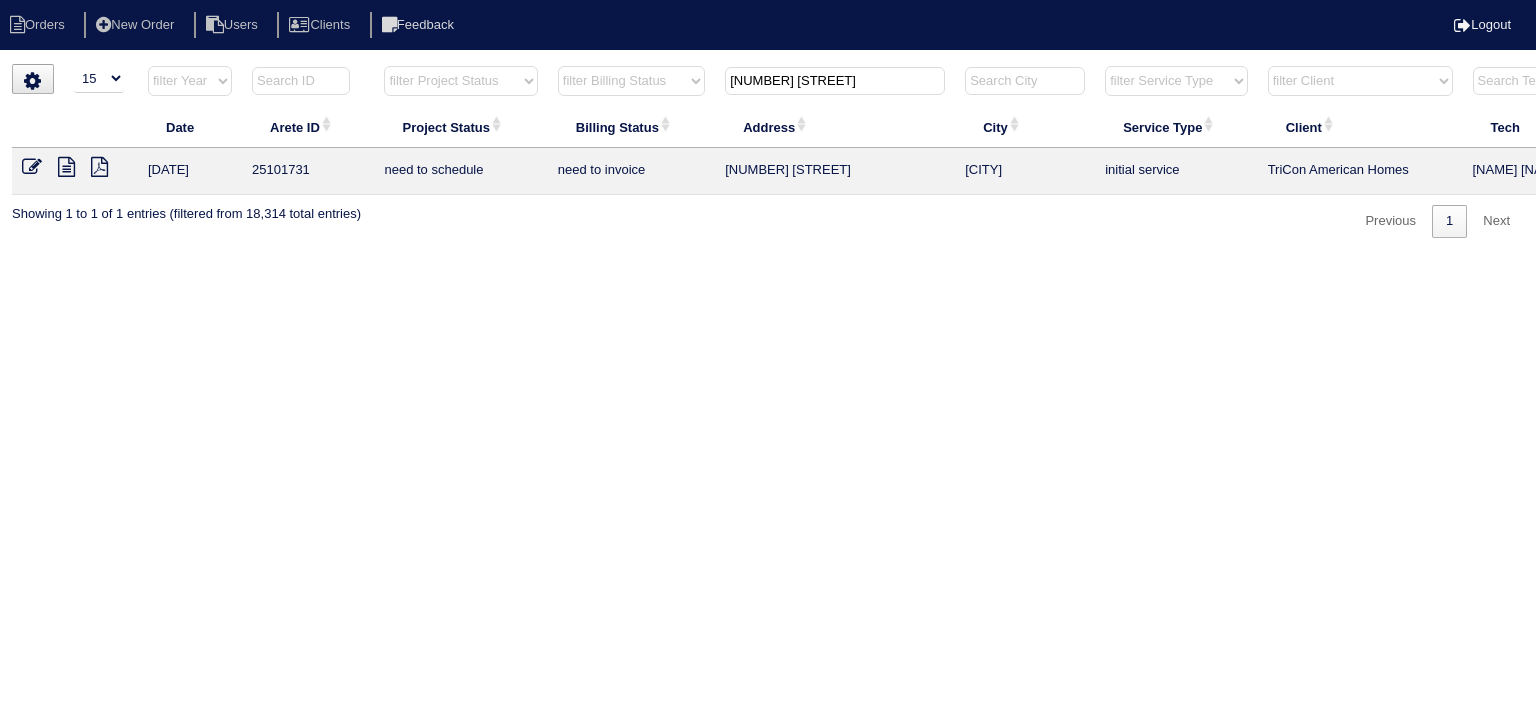 click at bounding box center (66, 167) 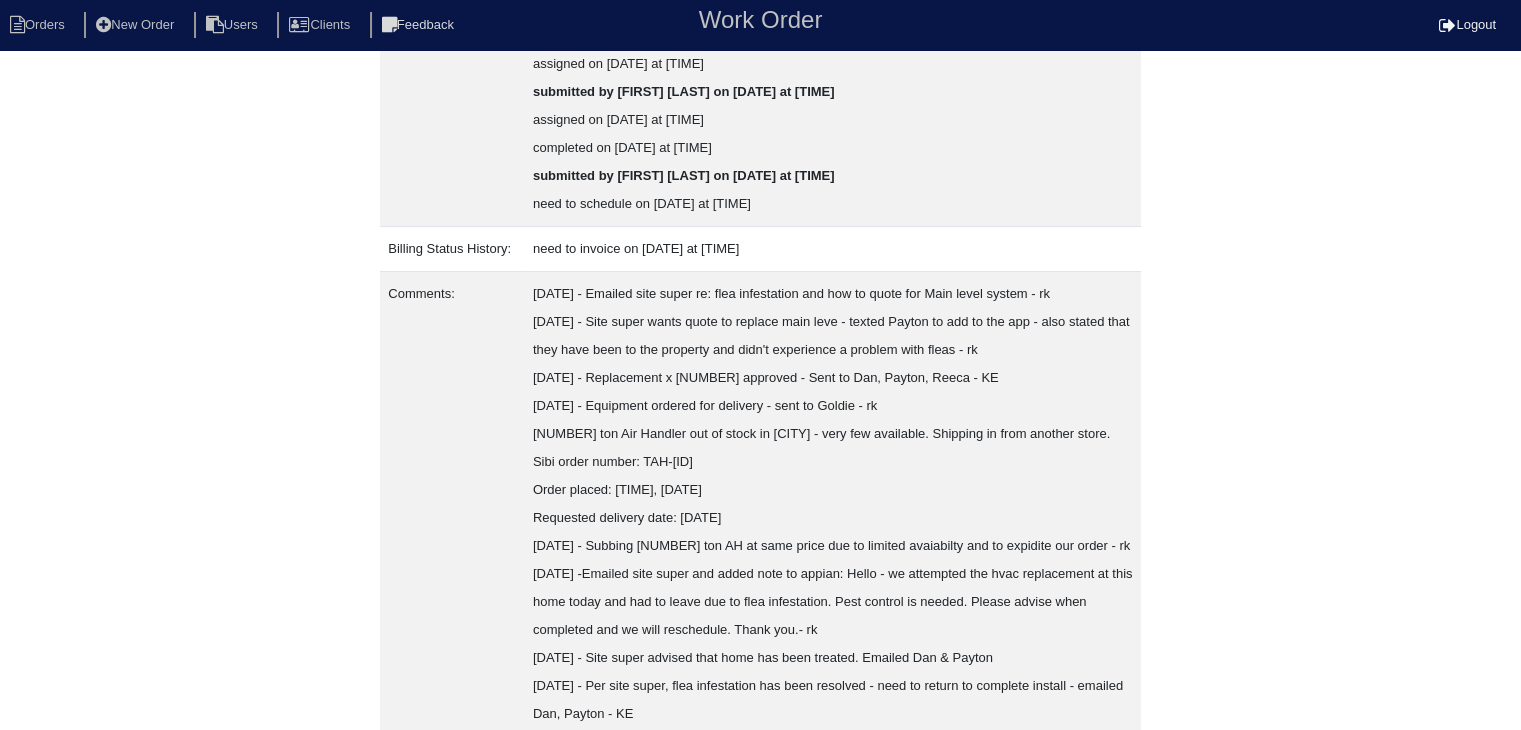 scroll, scrollTop: 684, scrollLeft: 0, axis: vertical 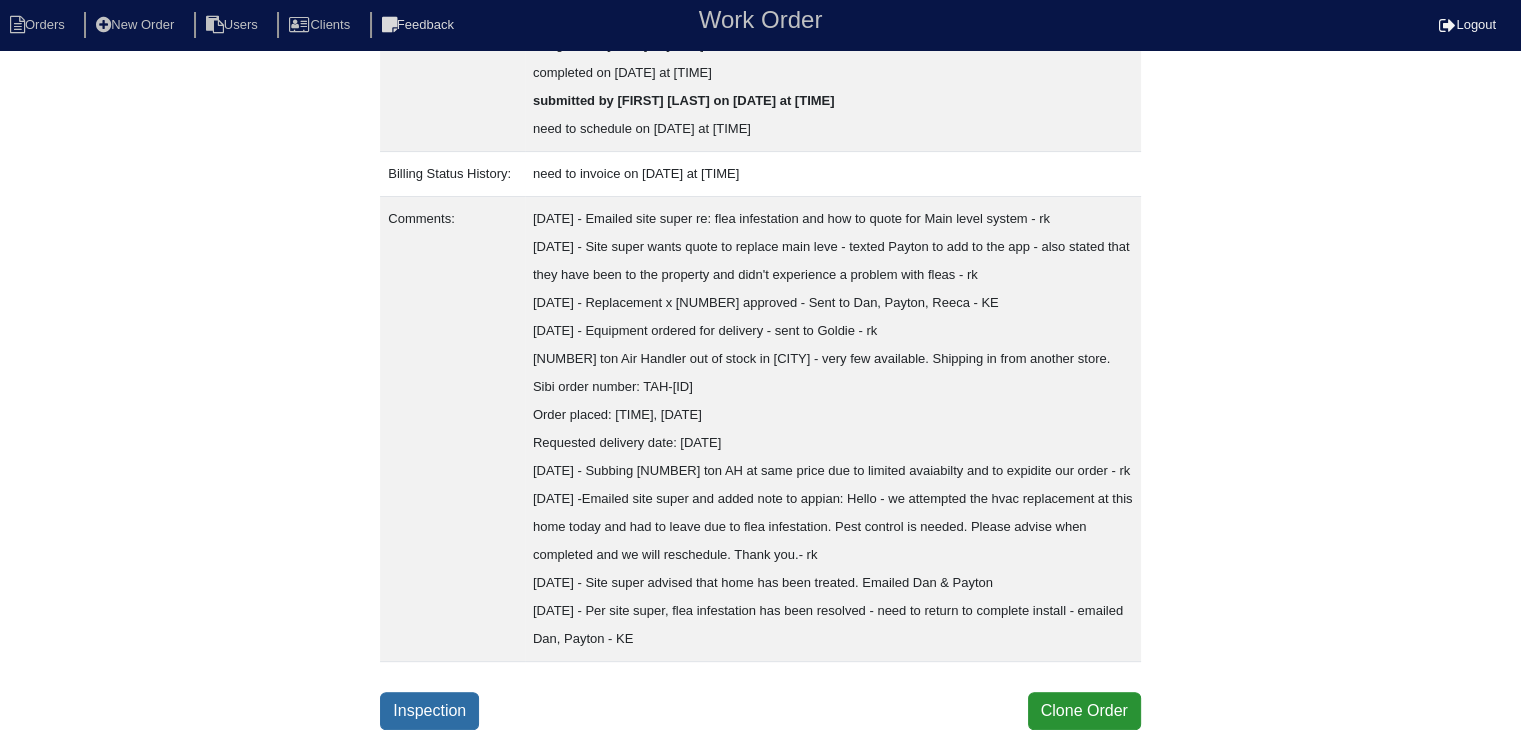click on "Inspection" at bounding box center [429, 711] 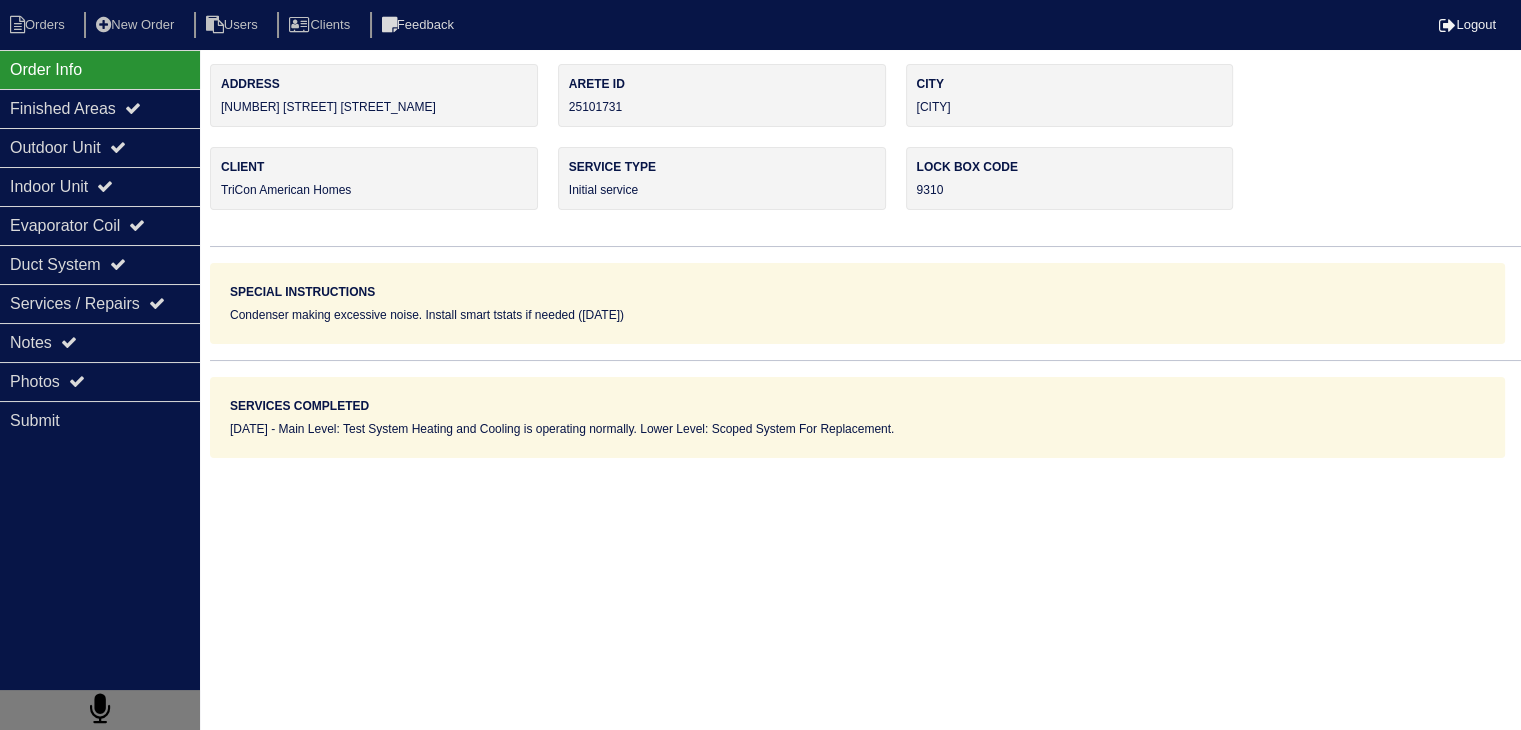 scroll, scrollTop: 0, scrollLeft: 0, axis: both 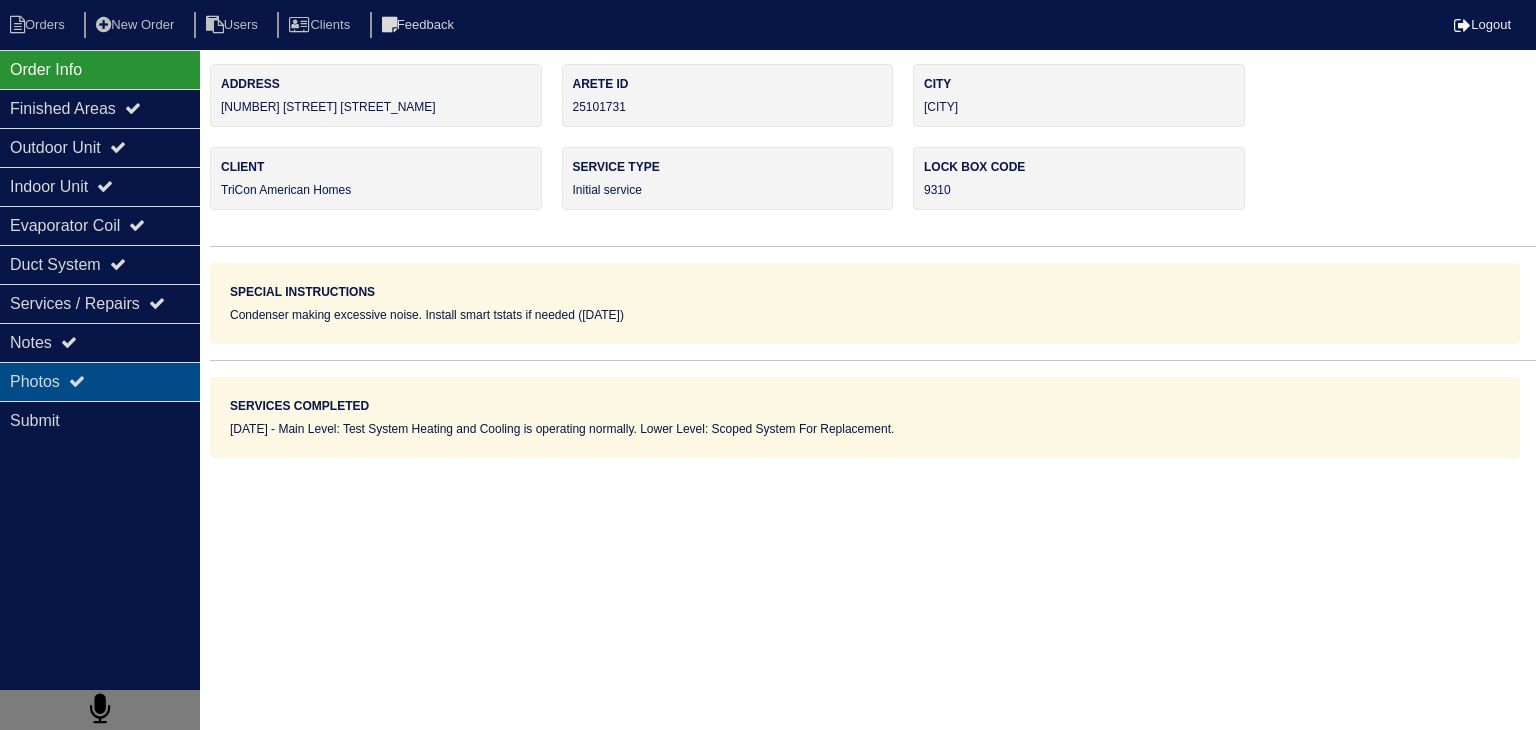 click on "Photos" at bounding box center (100, 381) 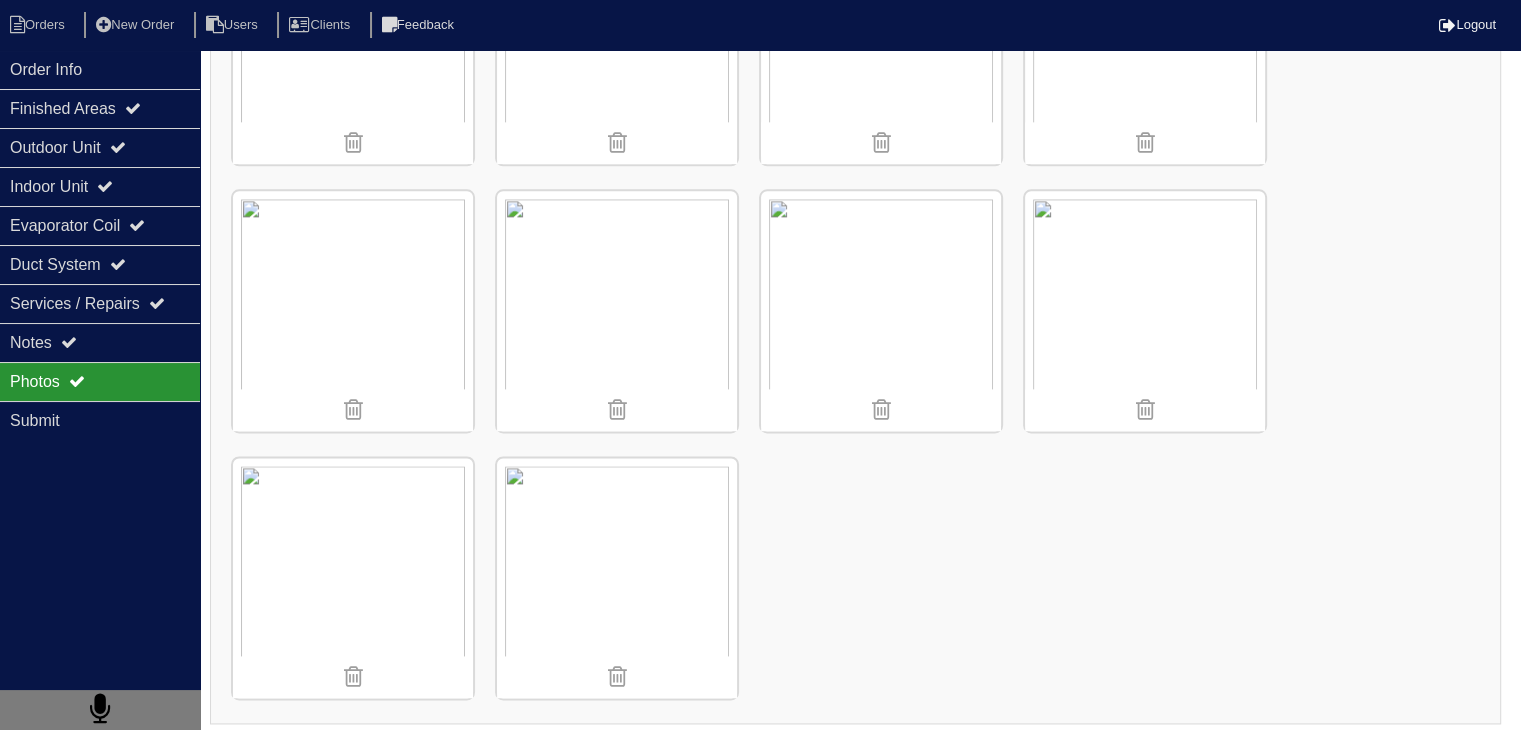 scroll, scrollTop: 2582, scrollLeft: 0, axis: vertical 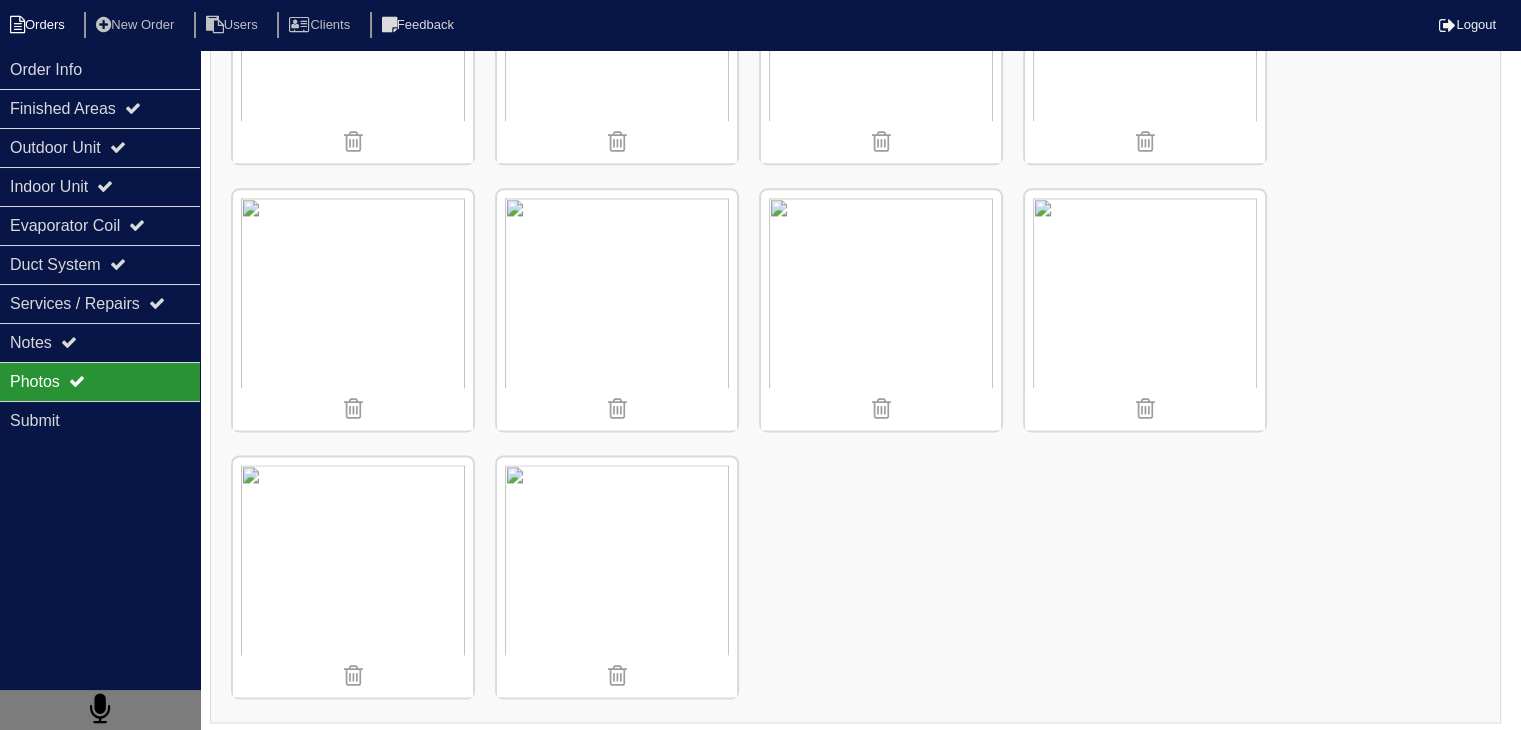 click on "Orders" at bounding box center [40, 25] 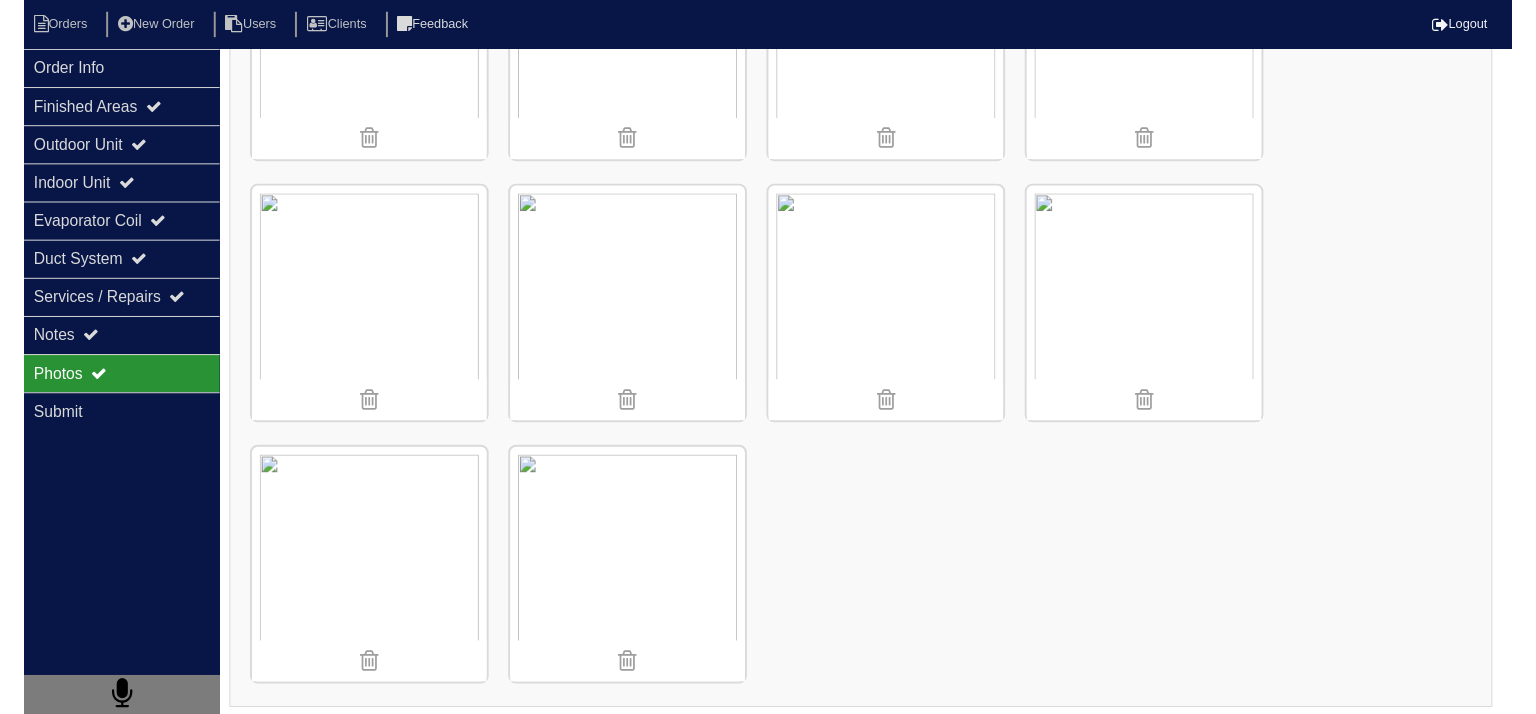 scroll, scrollTop: 0, scrollLeft: 0, axis: both 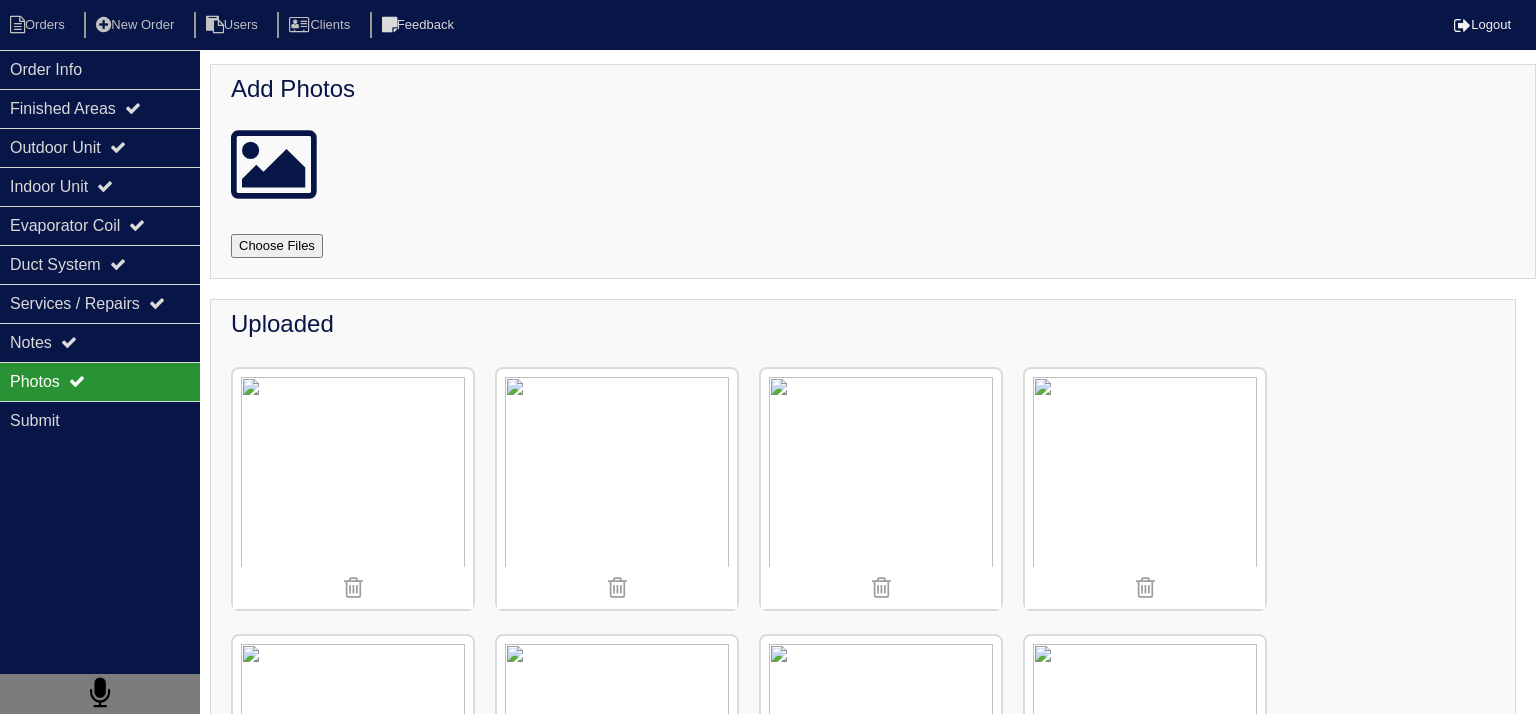 select on "15" 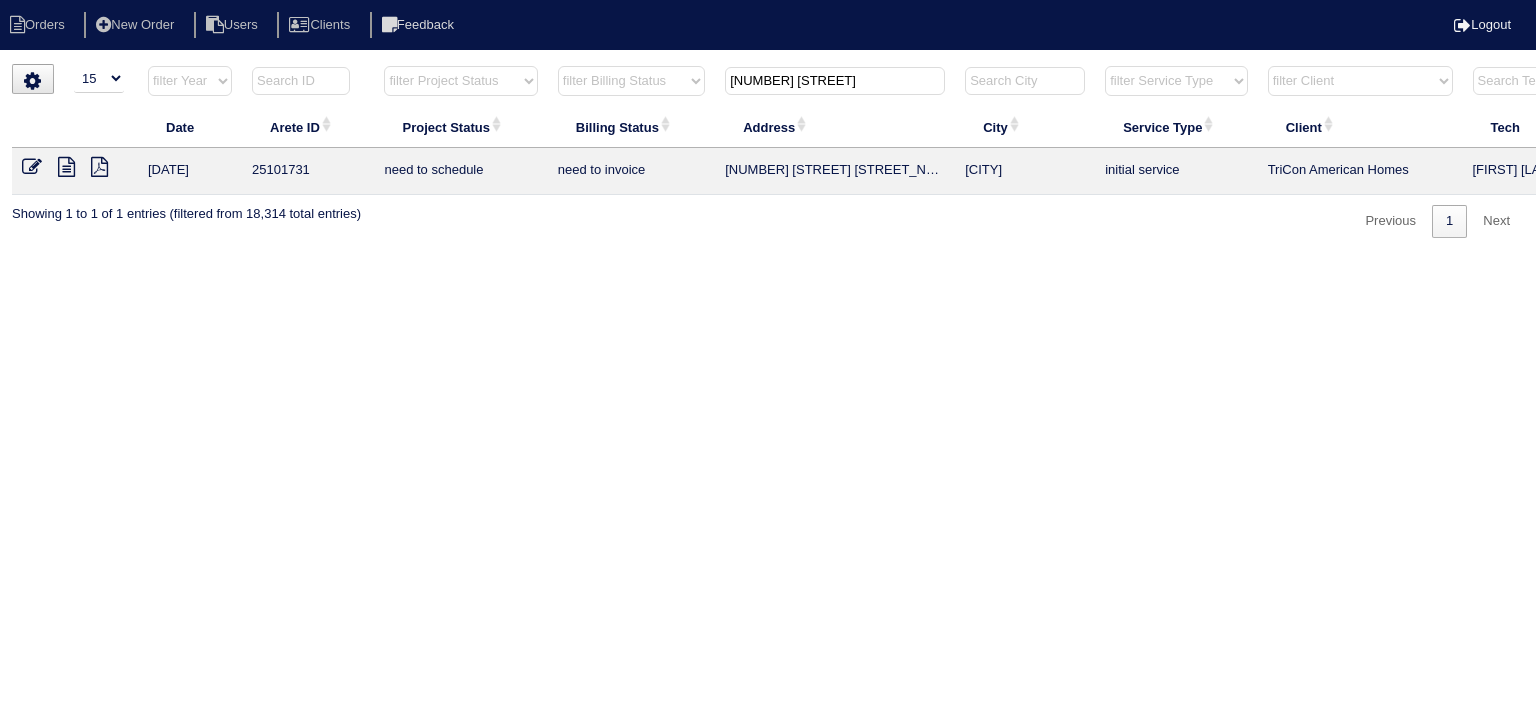 drag, startPoint x: 837, startPoint y: 75, endPoint x: 676, endPoint y: 84, distance: 161.25136 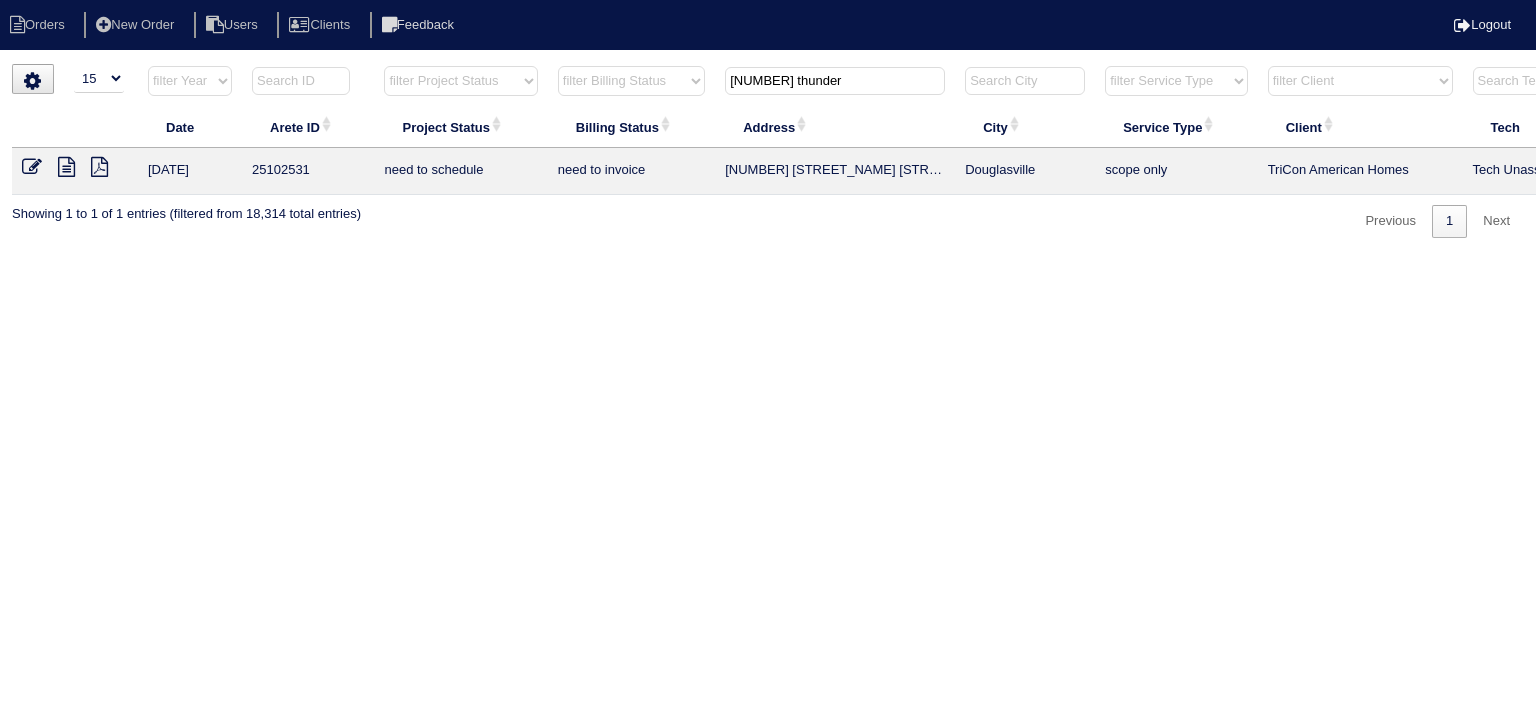 type on "2640 thunder" 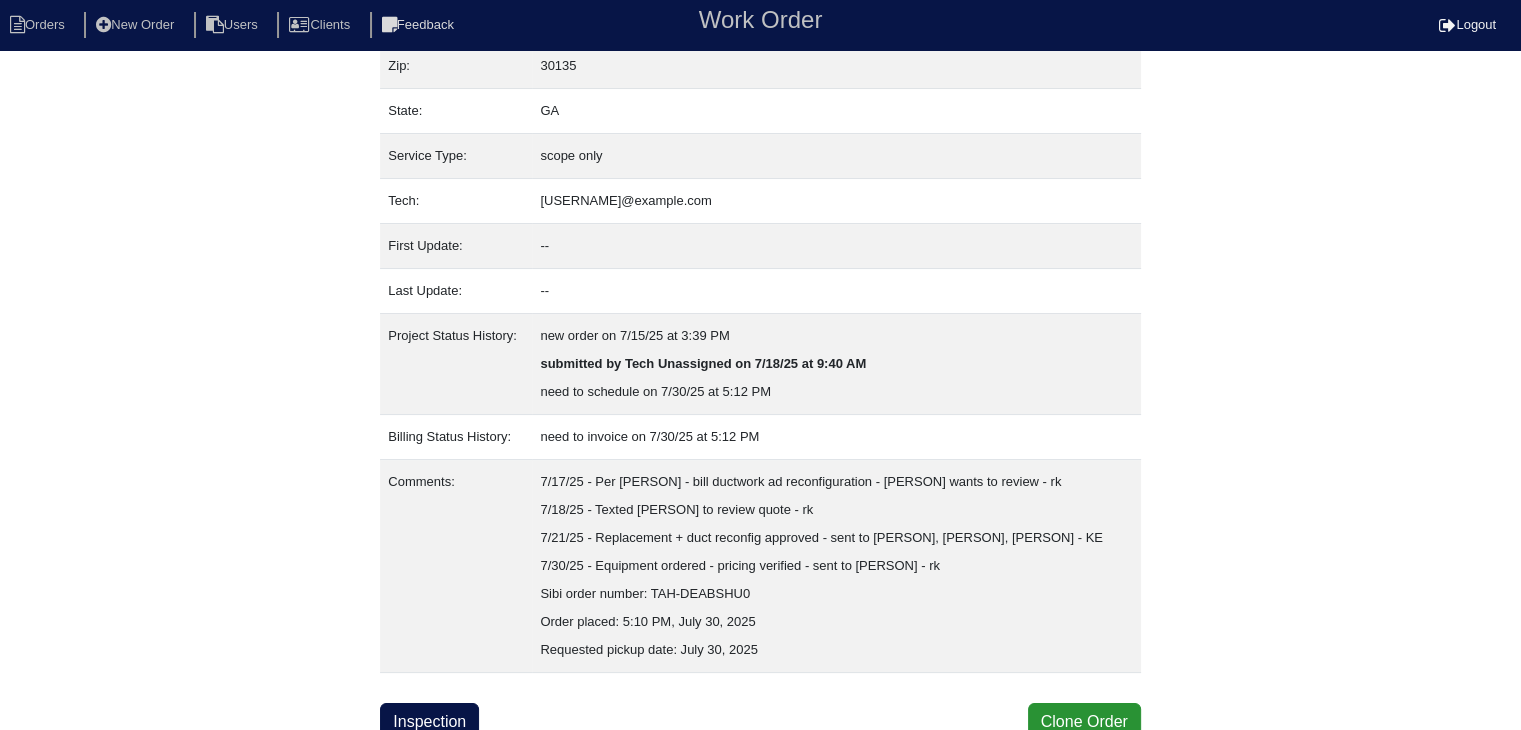 scroll, scrollTop: 208, scrollLeft: 0, axis: vertical 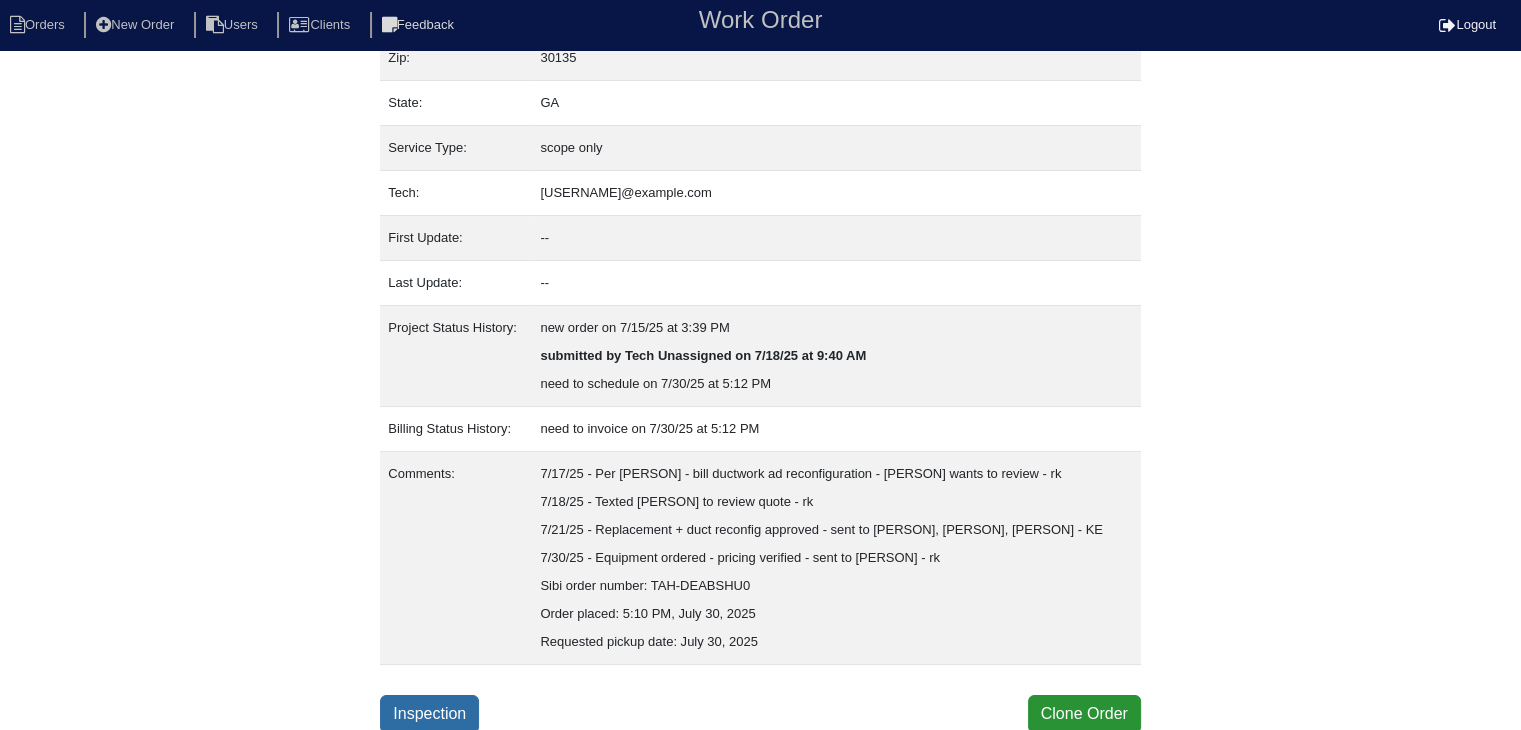 click on "Inspection" at bounding box center [429, 714] 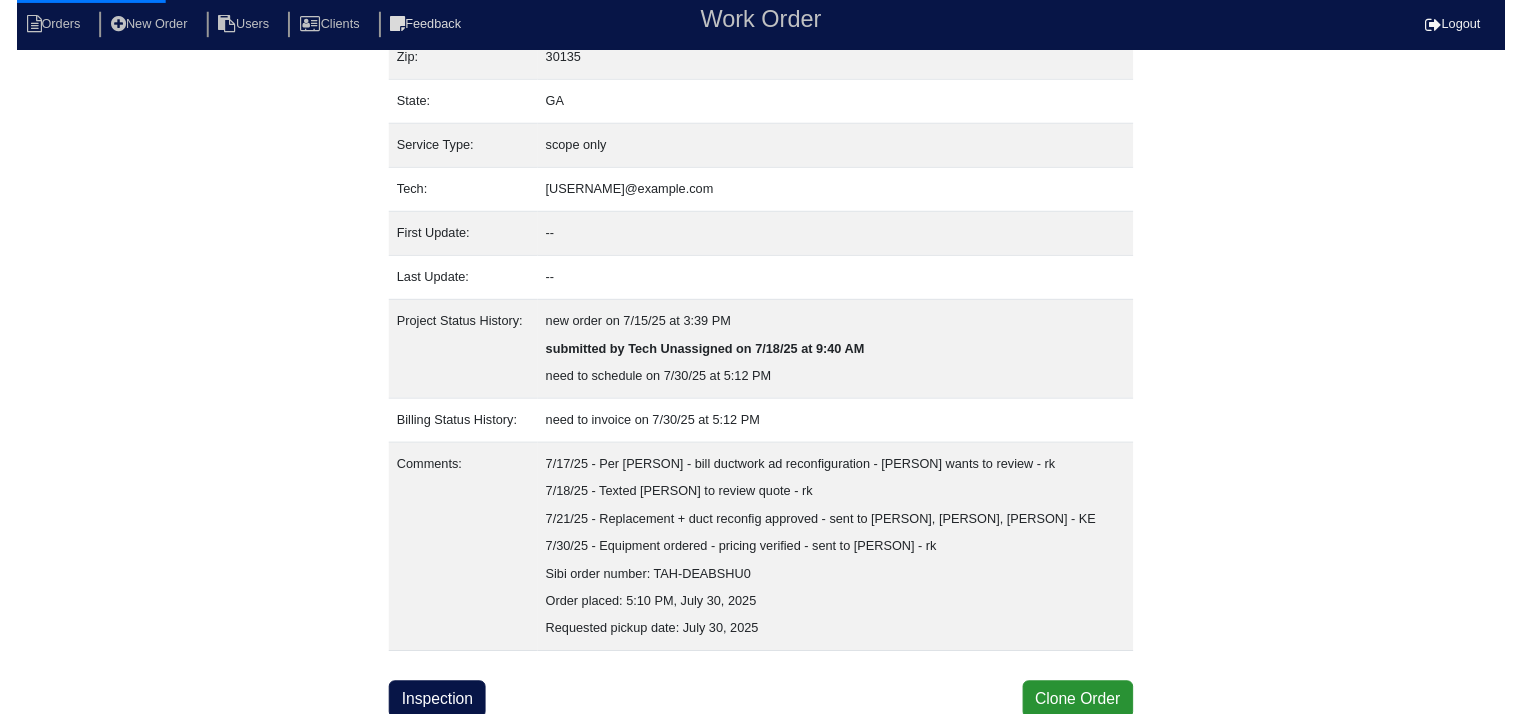 scroll, scrollTop: 0, scrollLeft: 0, axis: both 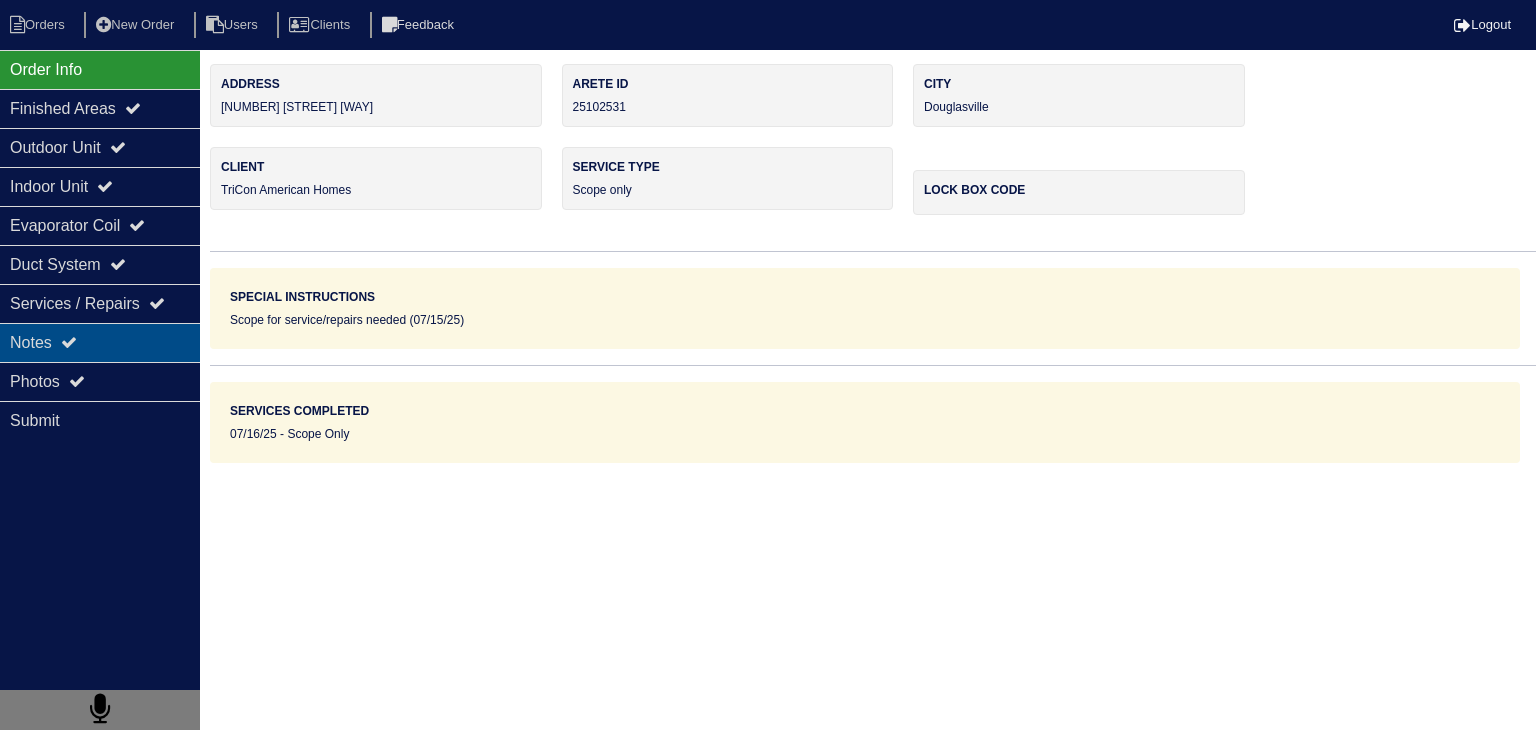 click on "Notes" at bounding box center (100, 342) 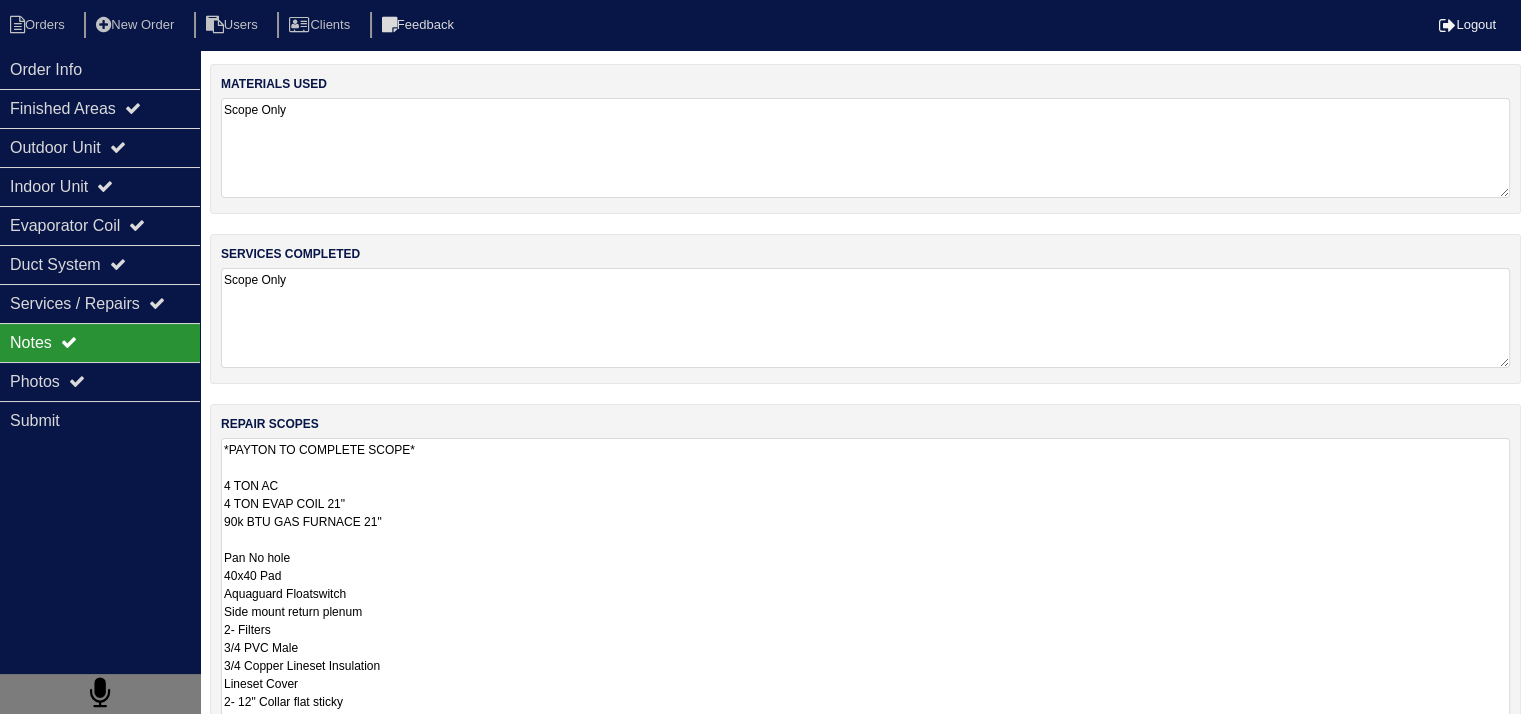click on "*PAYTON TO COMPLETE SCOPE*
4 TON AC
4 TON EVAP COIL 21"
90k BTU GAS FURNACE 21"
Pan No hole
40x40 Pad
Aquaguard Floatswitch
Side mount return plenum
2- Filters
3/4 PVC Male
3/4 Copper Lineset Insulation
Lineset Cover
2- 12" Collar flat sticky
2- 14" Collar flat sticky
12" R8
14" R8 x 2" at bounding box center [865, 629] 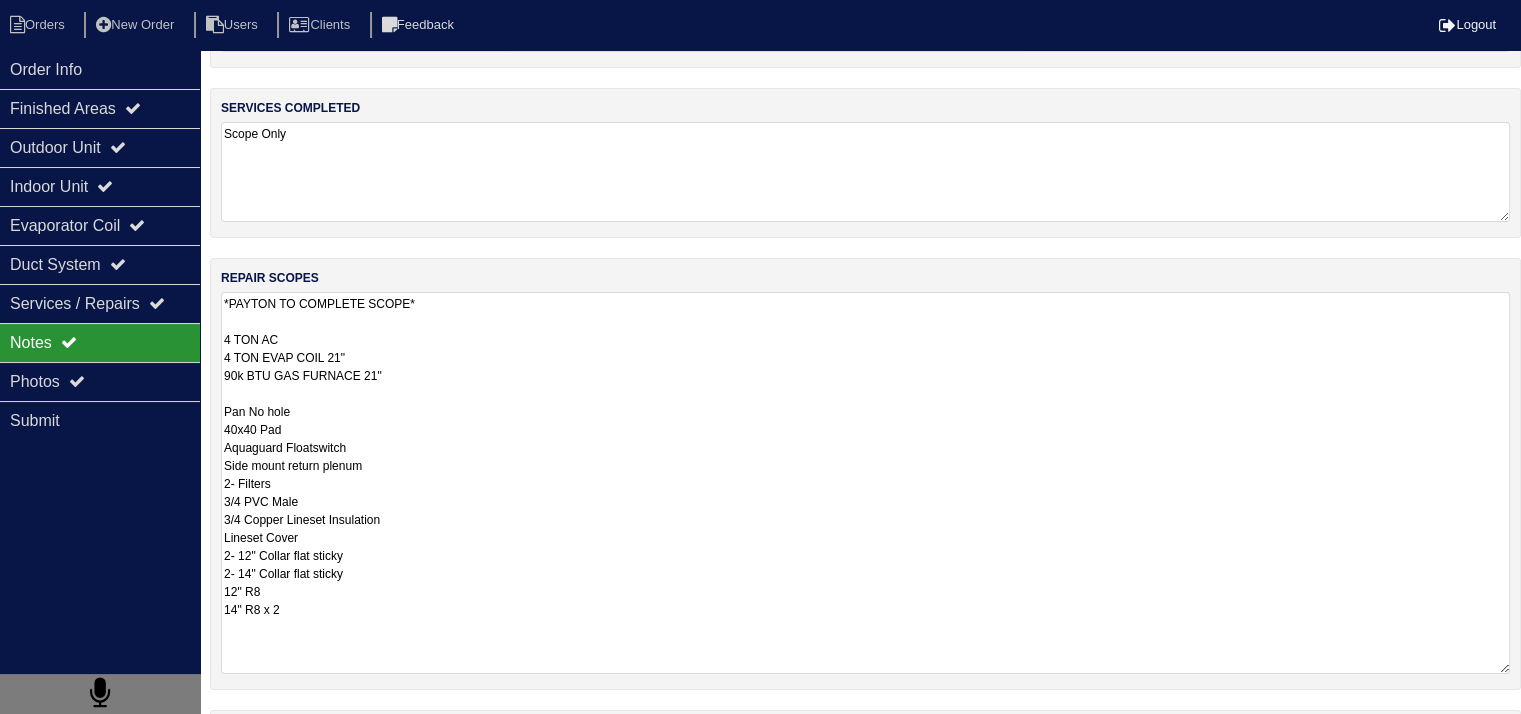 scroll, scrollTop: 300, scrollLeft: 0, axis: vertical 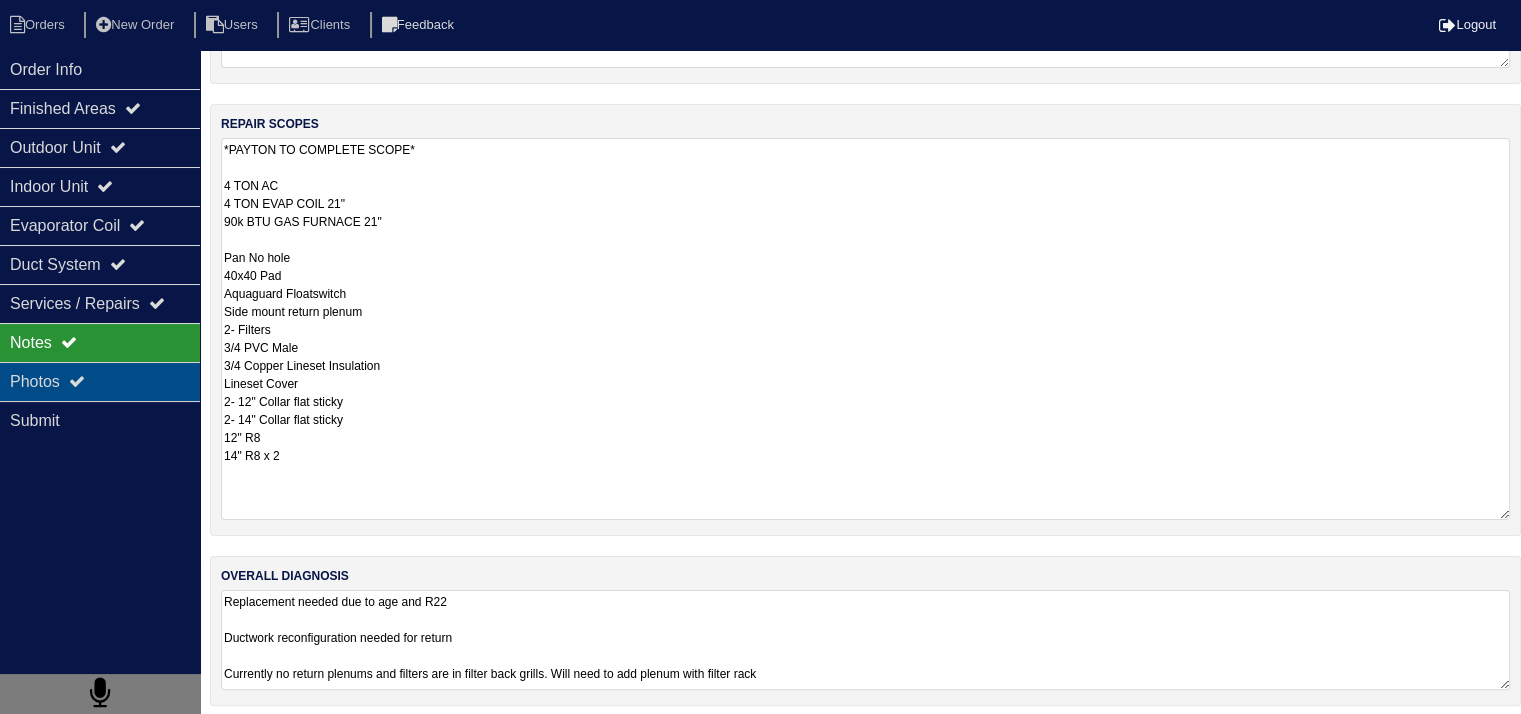 click on "Photos" at bounding box center [100, 381] 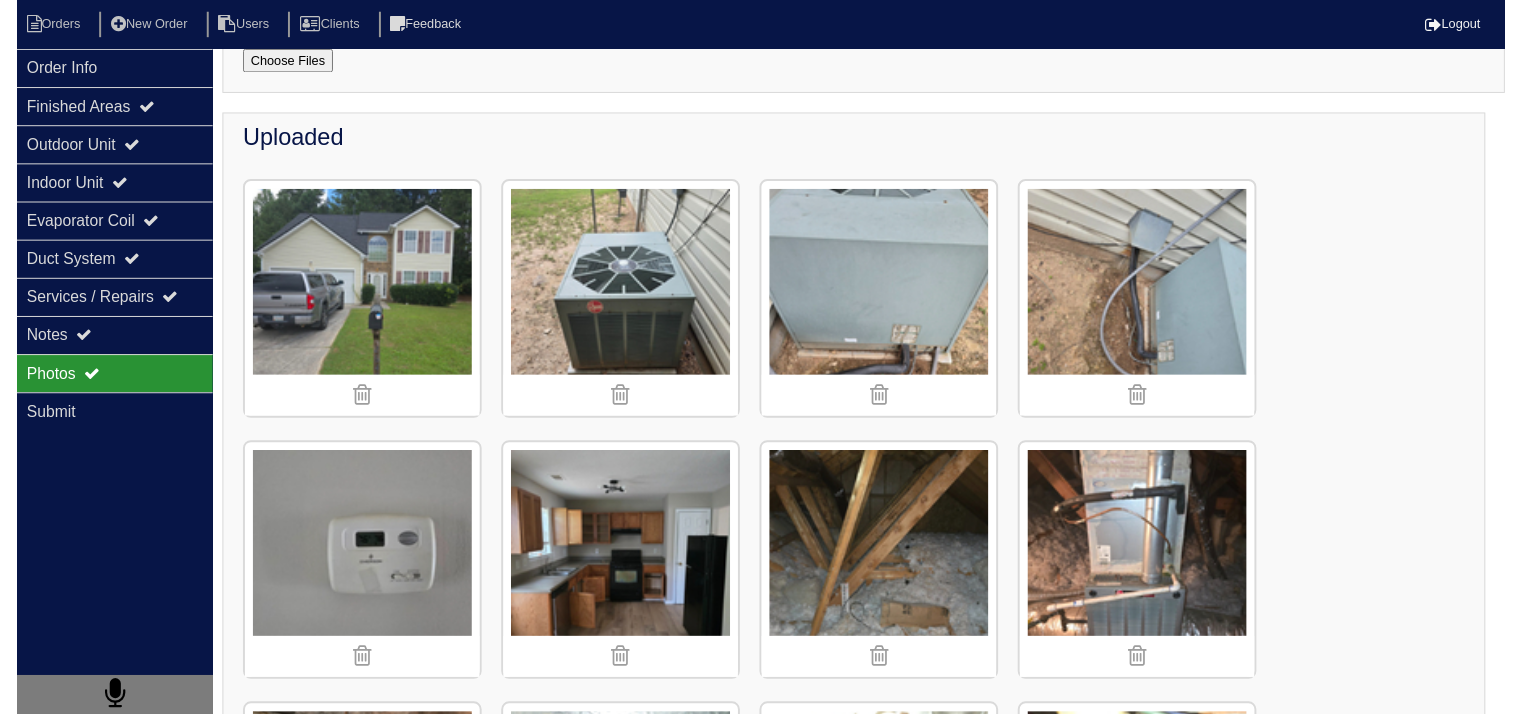 scroll, scrollTop: 0, scrollLeft: 0, axis: both 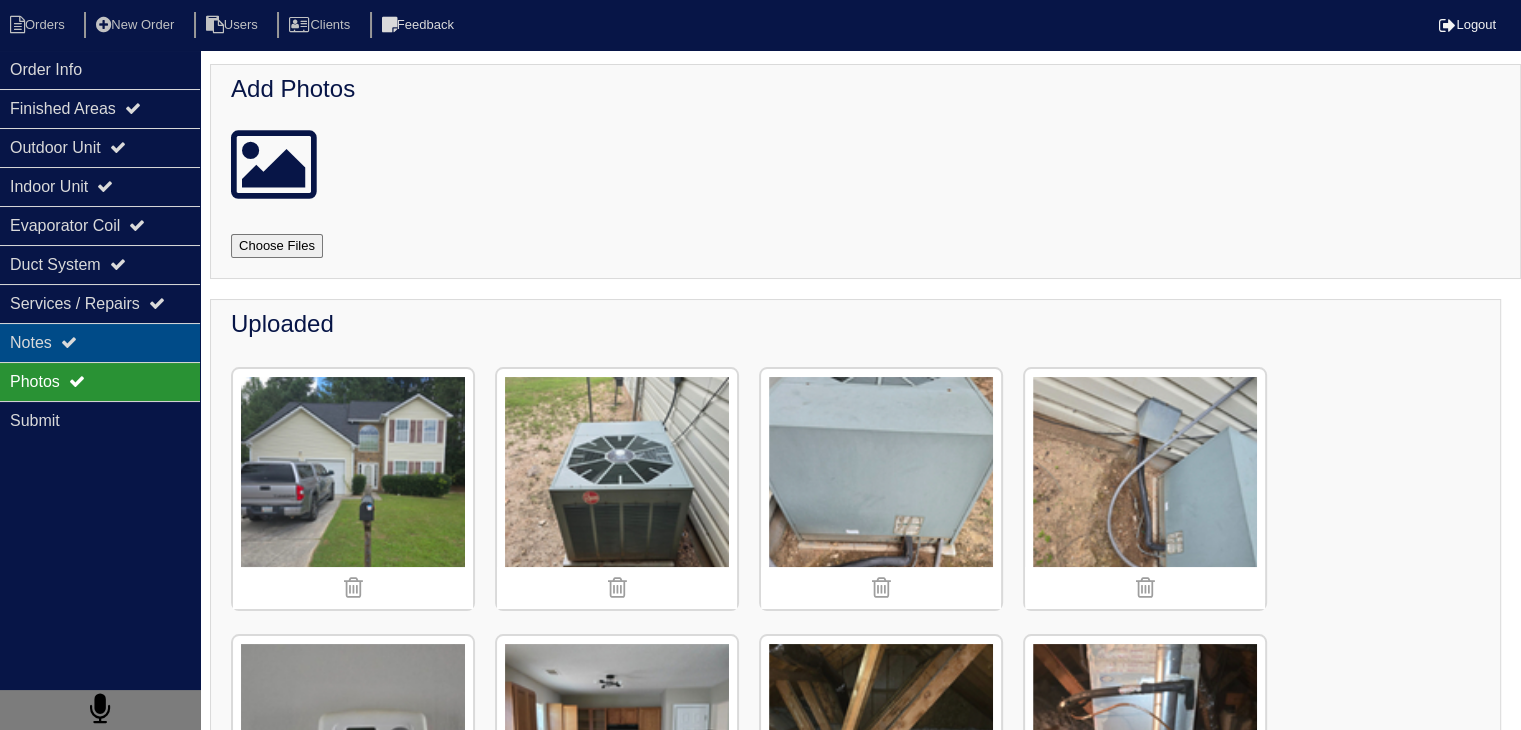 click on "Notes" at bounding box center (100, 342) 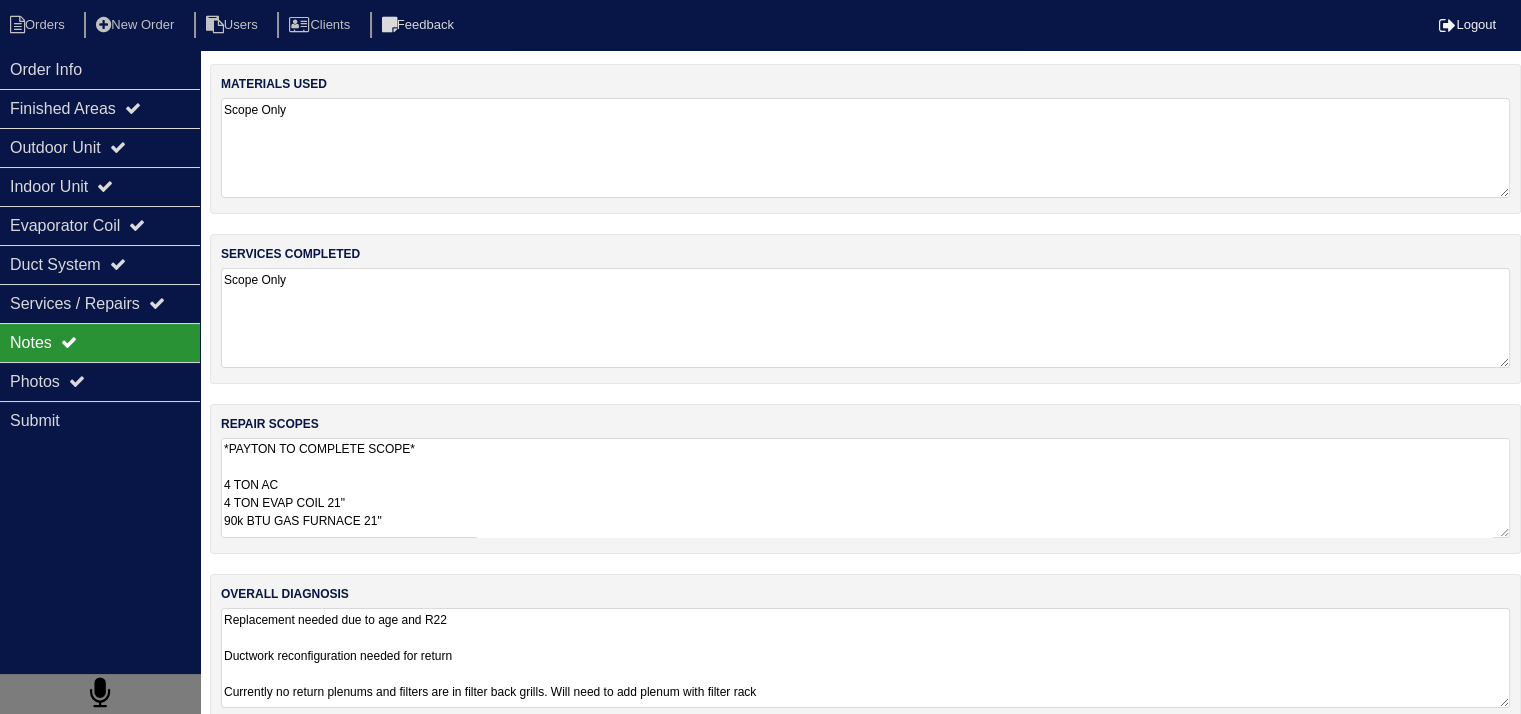 click on "*PAYTON TO COMPLETE SCOPE*
4 TON AC
4 TON EVAP COIL 21"
90k BTU GAS FURNACE 21"
Pan No hole
40x40 Pad
Aquaguard Floatswitch
Side mount return plenum
2- Filters
3/4 PVC Male
3/4 Copper Lineset Insulation
Lineset Cover
2- 12" Collar flat sticky
2- 14" Collar flat sticky
12" R8
14" R8 x 2" at bounding box center (865, 488) 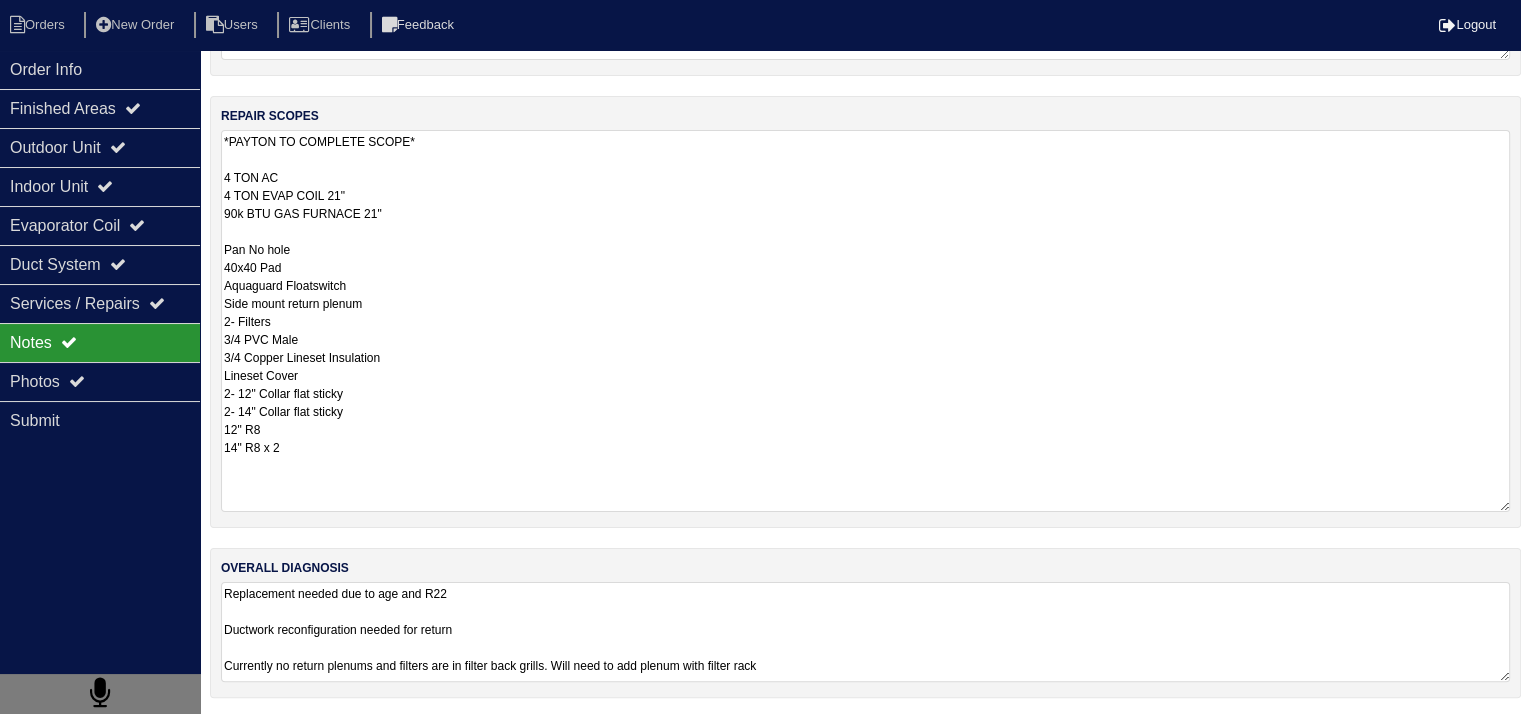 scroll, scrollTop: 24, scrollLeft: 0, axis: vertical 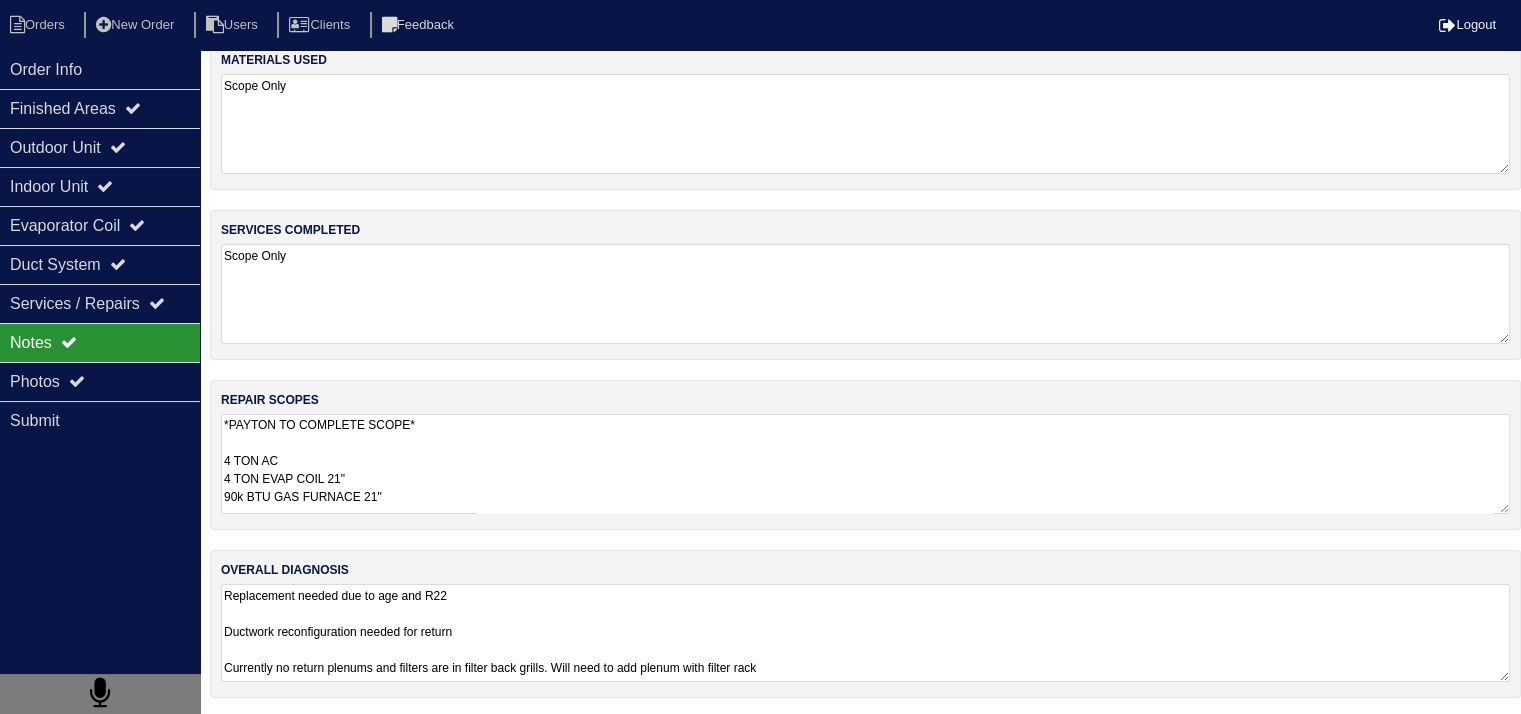 click on "Replacement needed due to age and R22
Ductwork reconfiguration needed for return
Currently no return plenums and filters are in filter back grills. Will need to add plenum with filter rack" at bounding box center (865, 633) 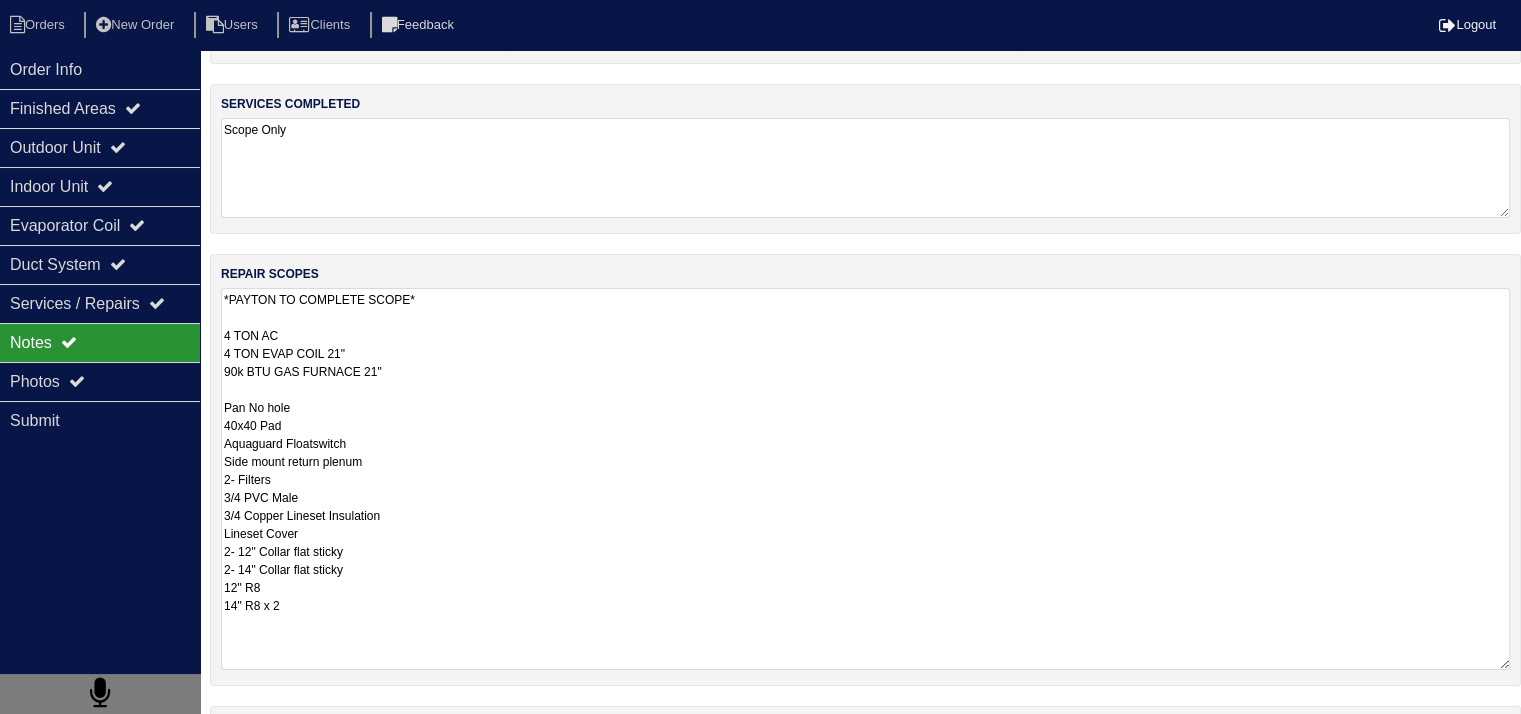 scroll, scrollTop: 308, scrollLeft: 0, axis: vertical 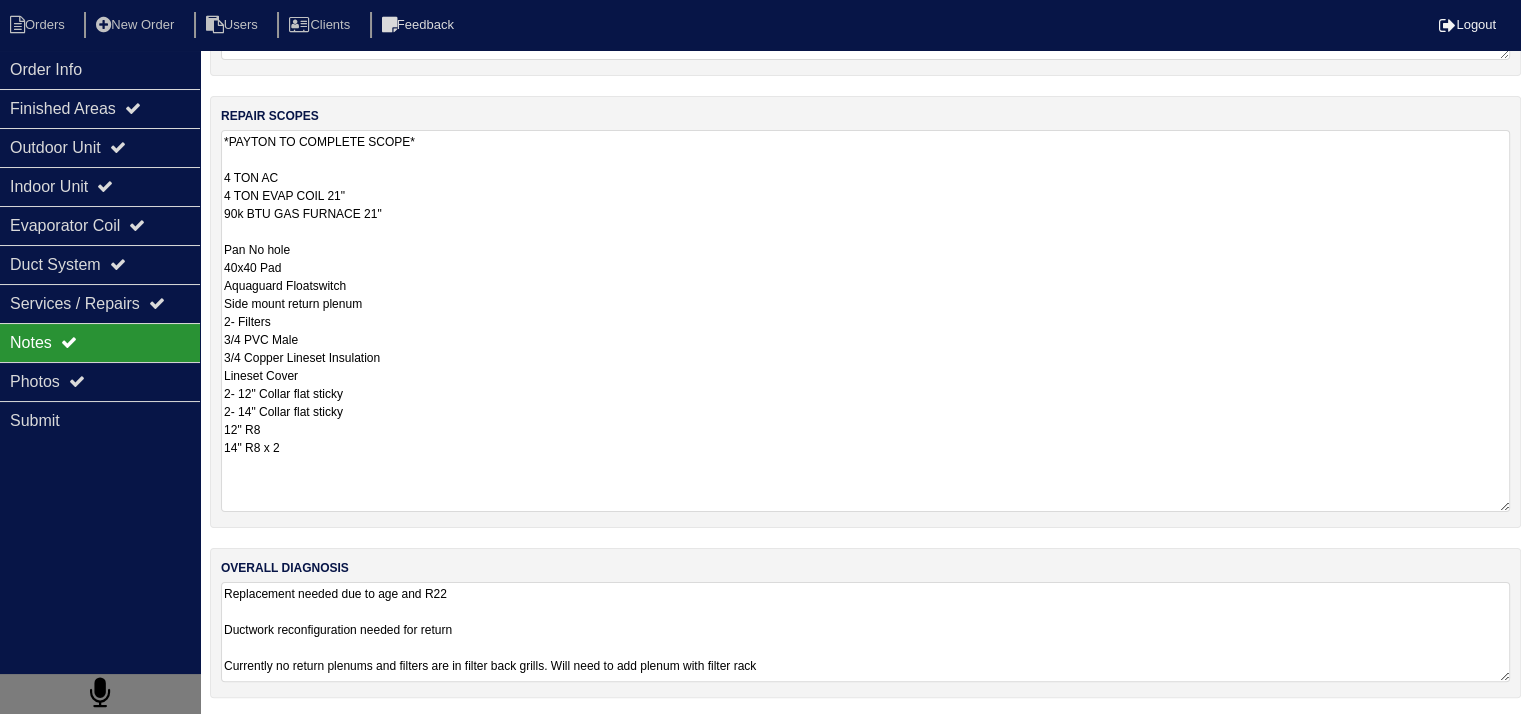 drag, startPoint x: 225, startPoint y: 458, endPoint x: 383, endPoint y: 746, distance: 328.49353 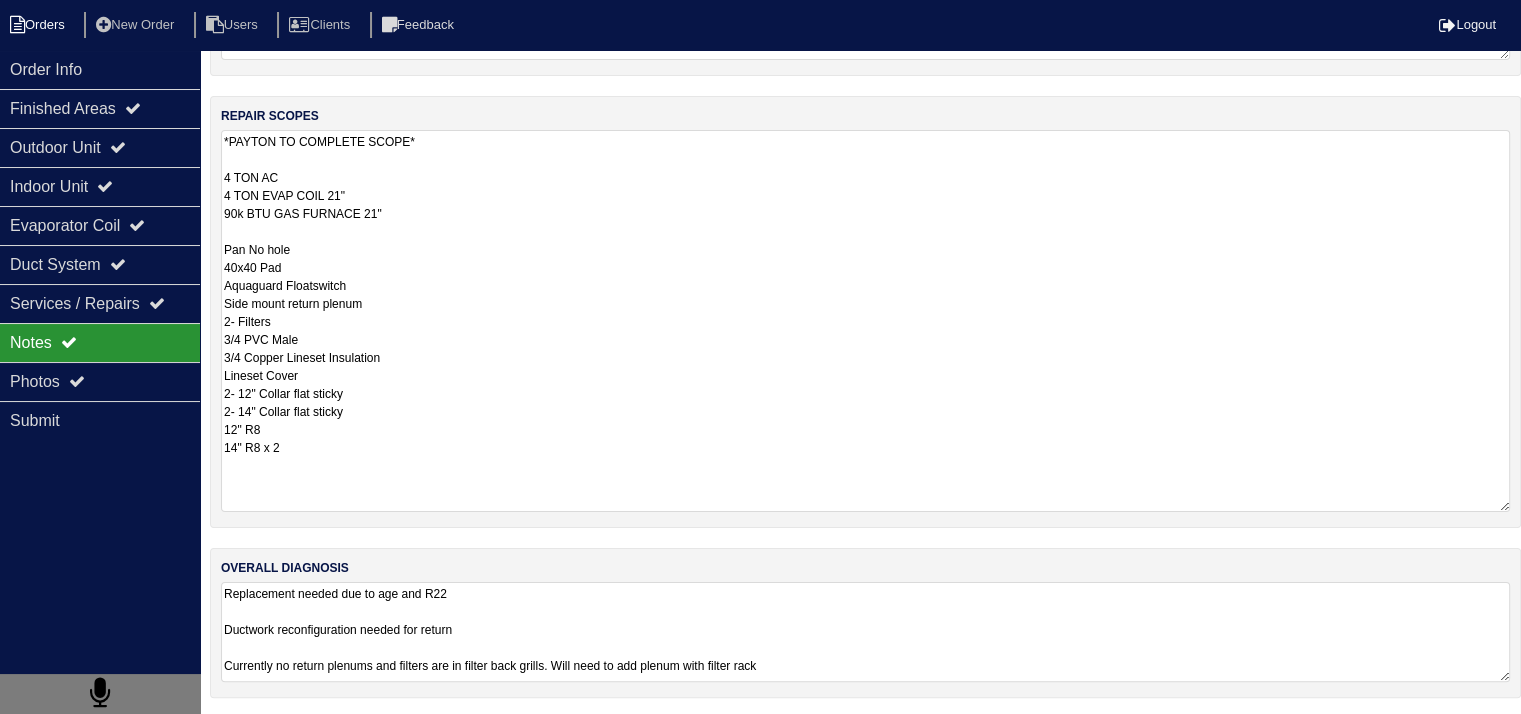 scroll, scrollTop: 25, scrollLeft: 0, axis: vertical 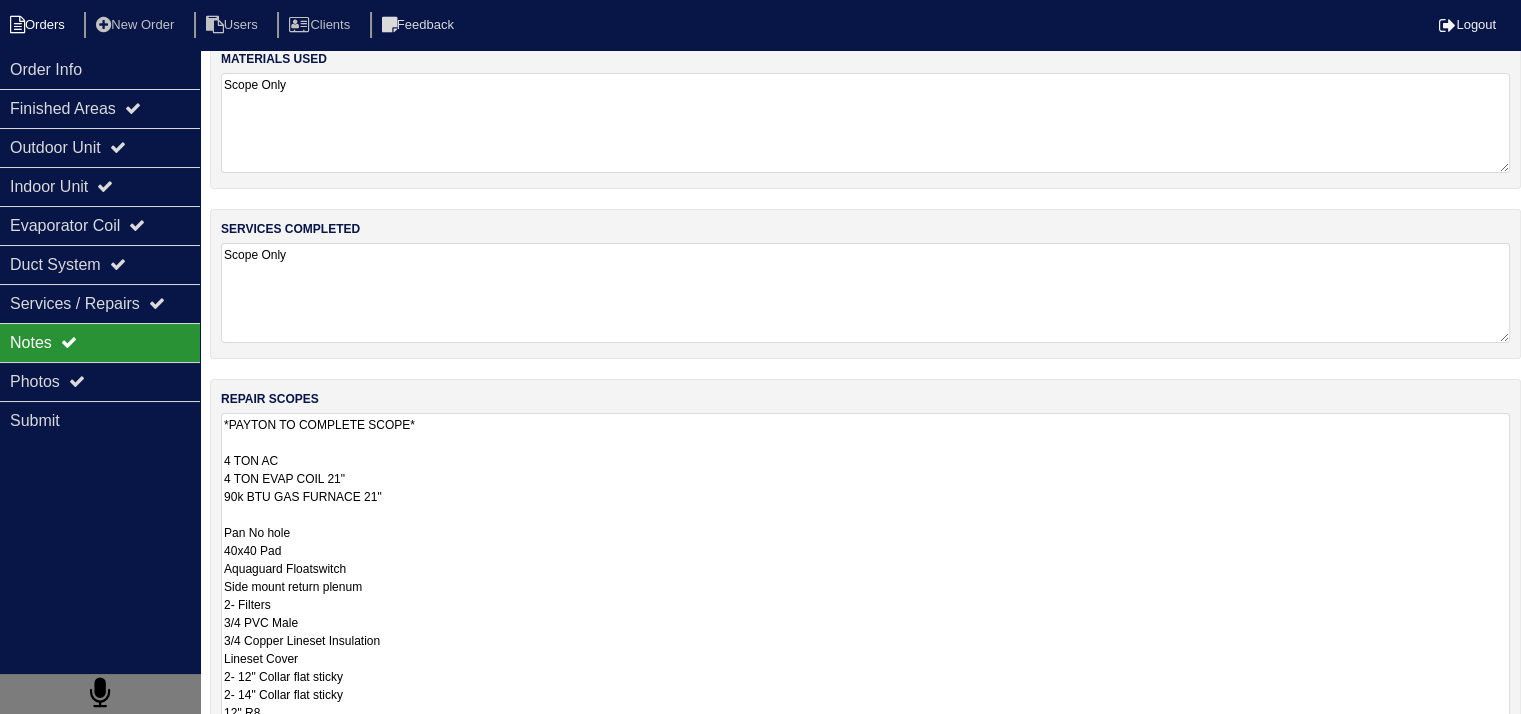 click on "Orders" at bounding box center (40, 25) 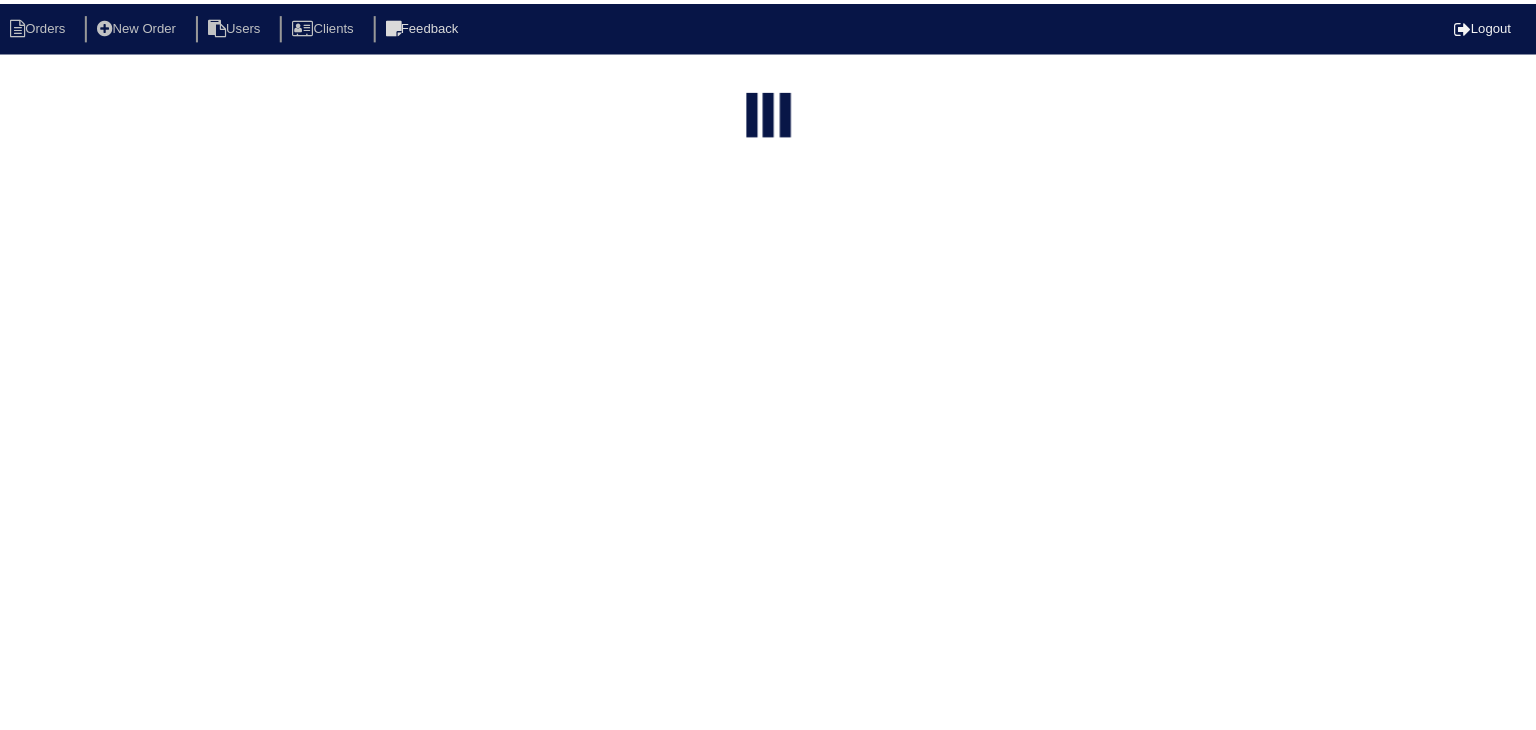 scroll, scrollTop: 0, scrollLeft: 0, axis: both 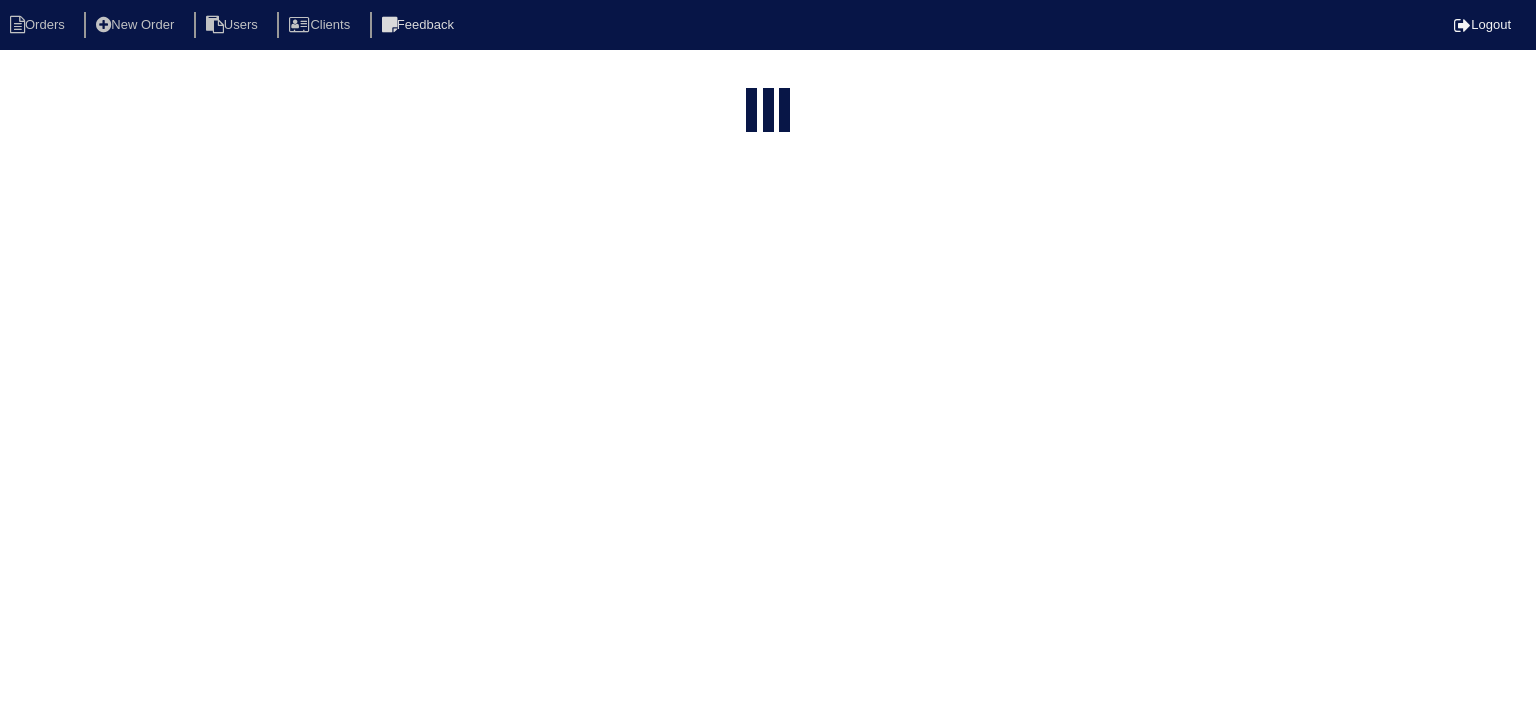select on "15" 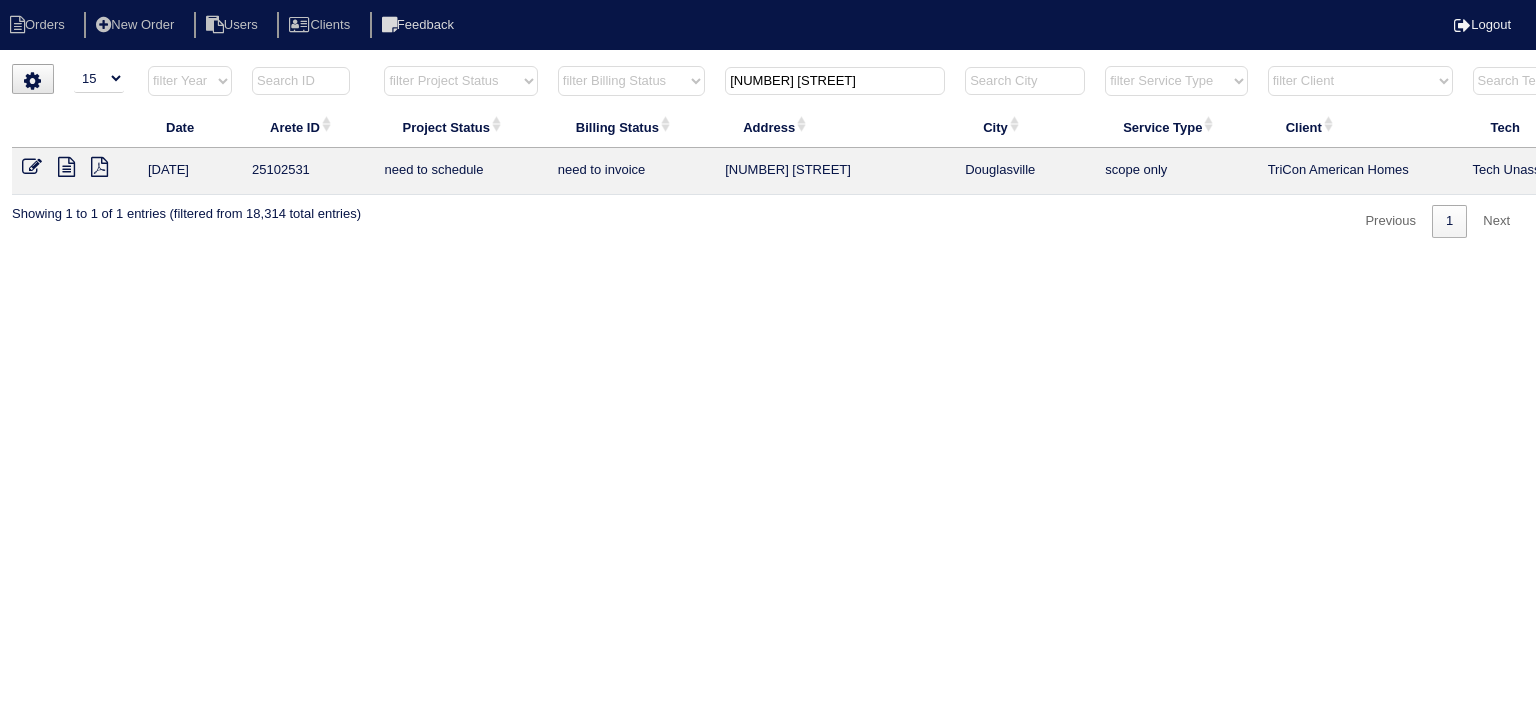 drag, startPoint x: 844, startPoint y: 81, endPoint x: 723, endPoint y: 97, distance: 122.05327 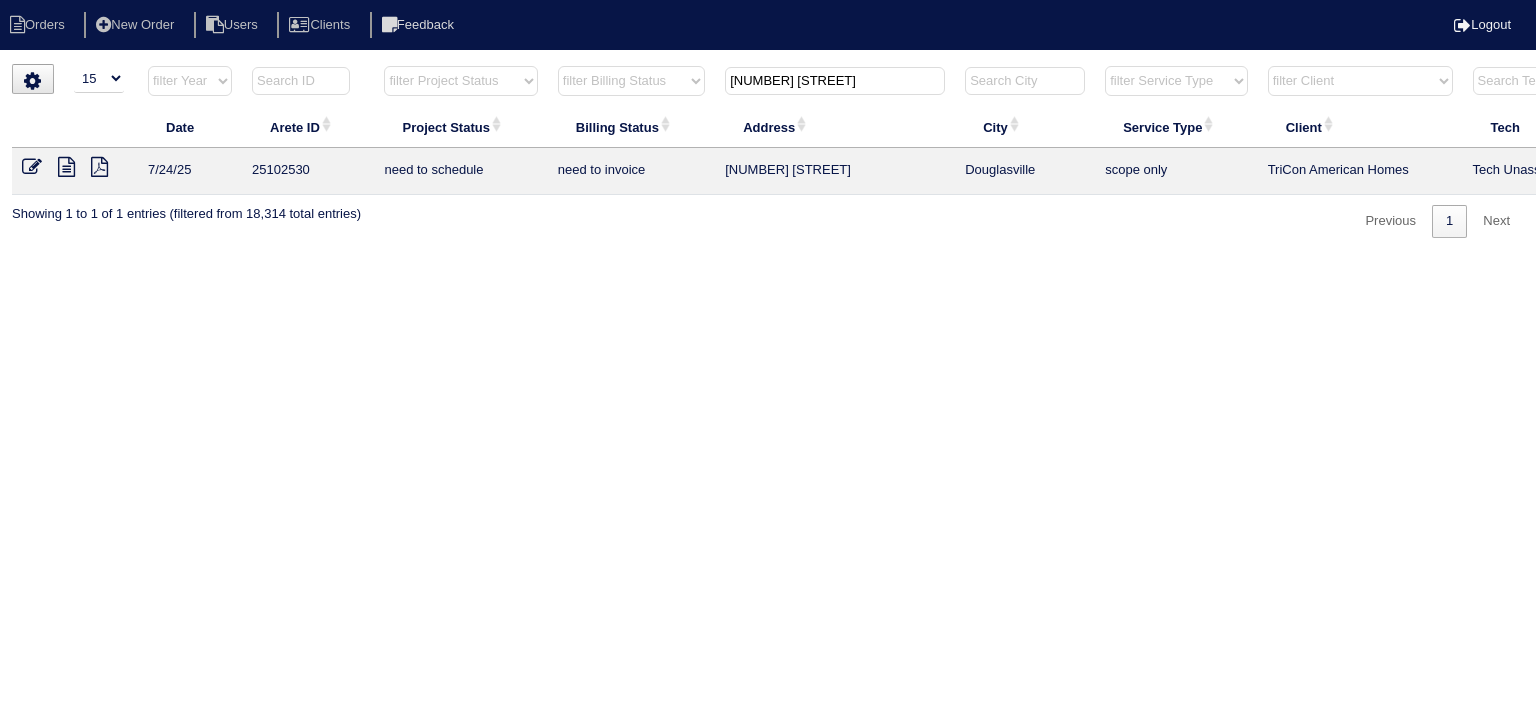 type on "[NUMBER] [STREET]" 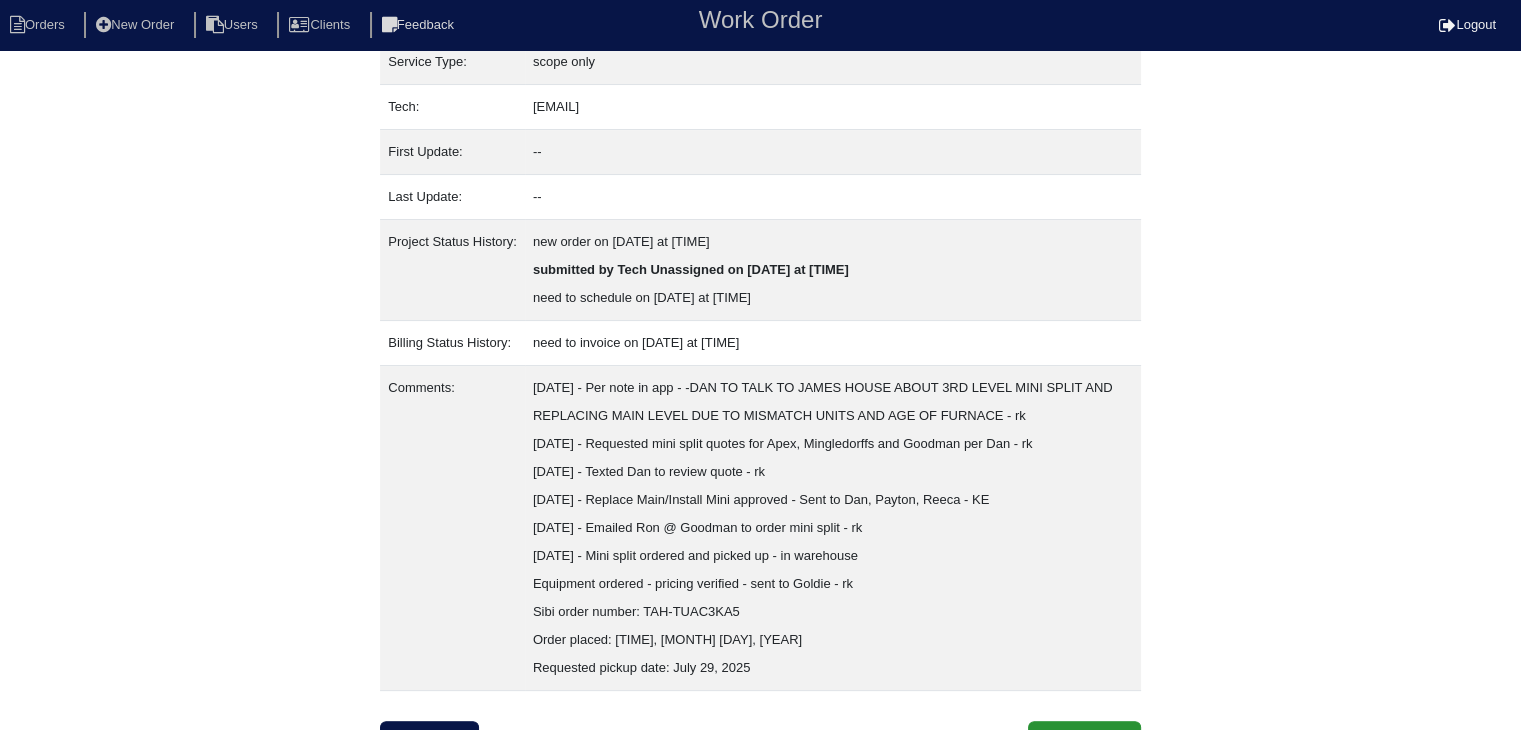 scroll, scrollTop: 348, scrollLeft: 0, axis: vertical 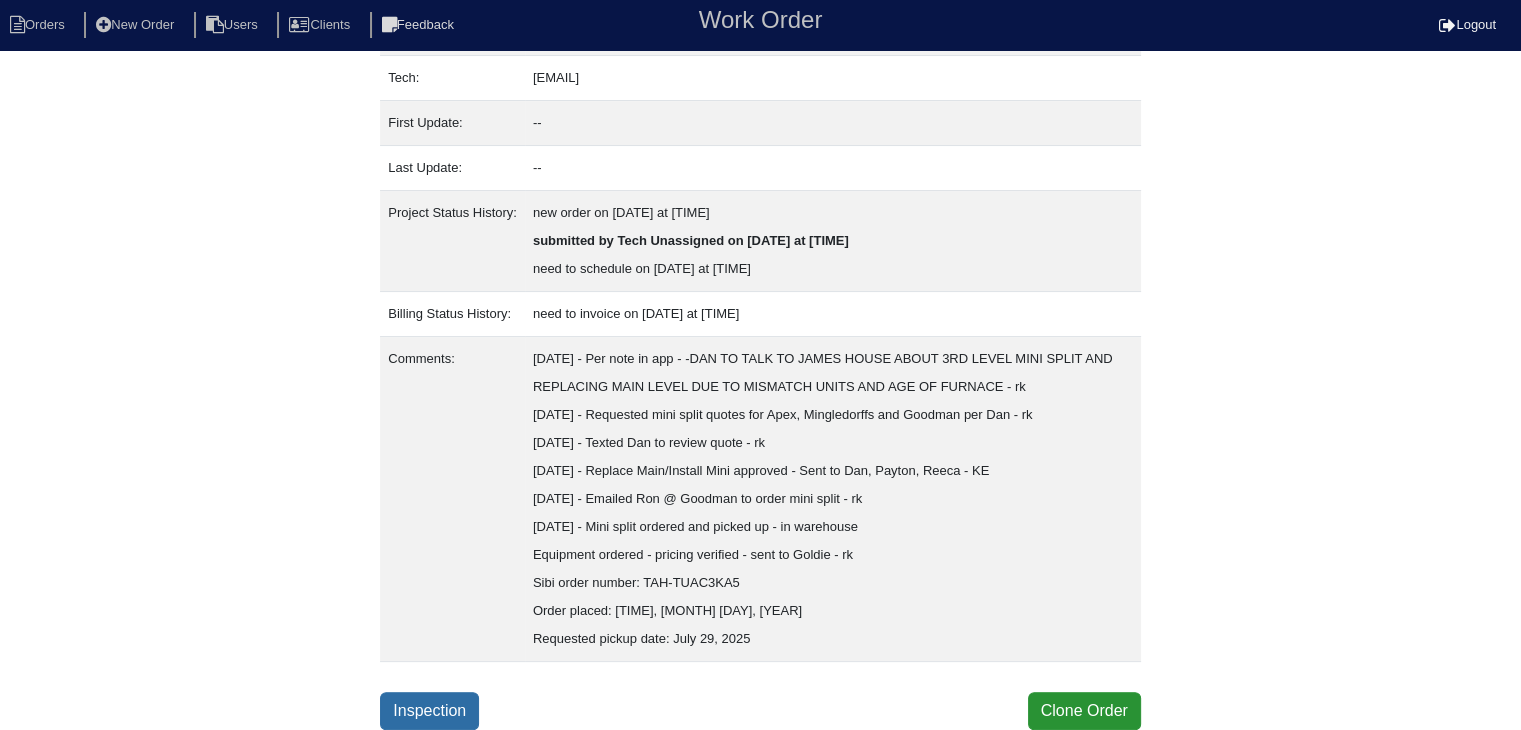 click on "Inspection" at bounding box center (429, 711) 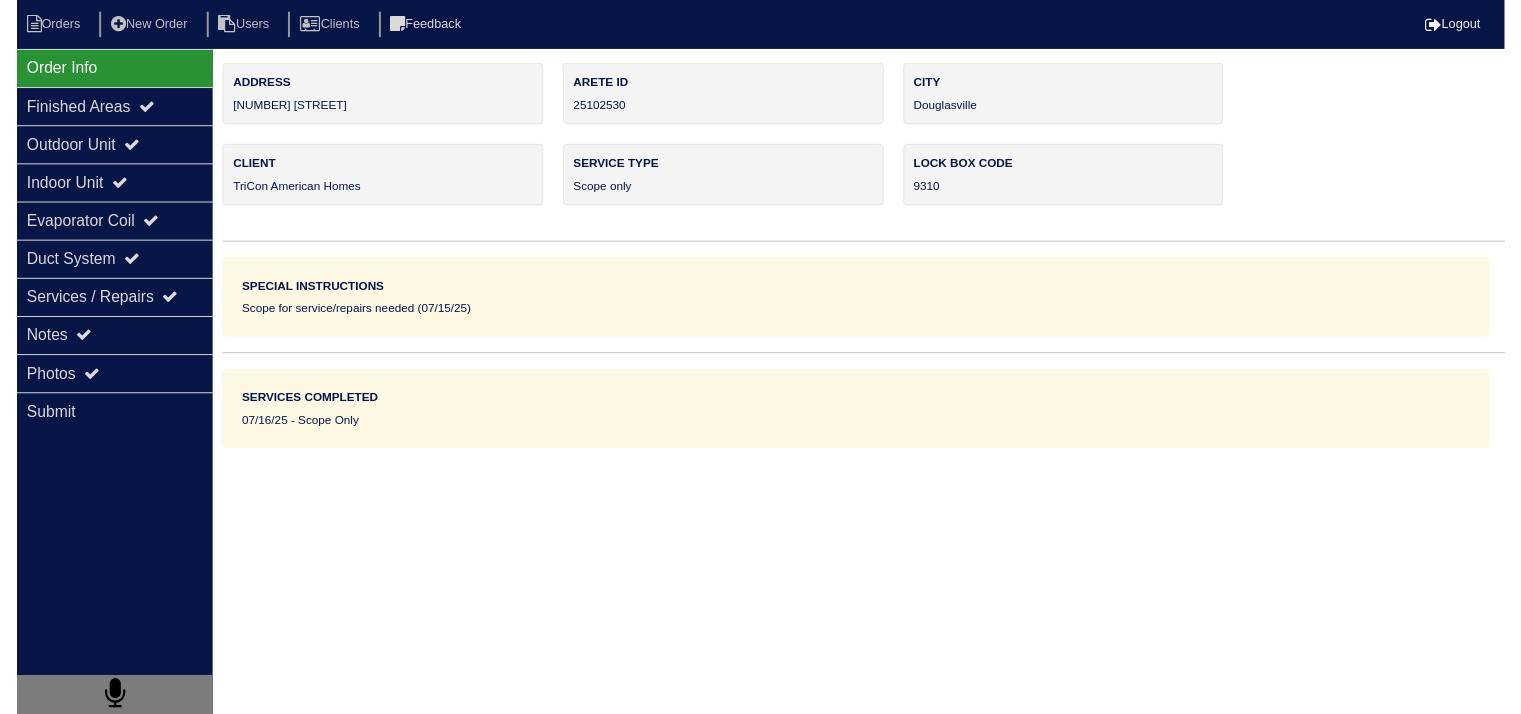 scroll, scrollTop: 0, scrollLeft: 0, axis: both 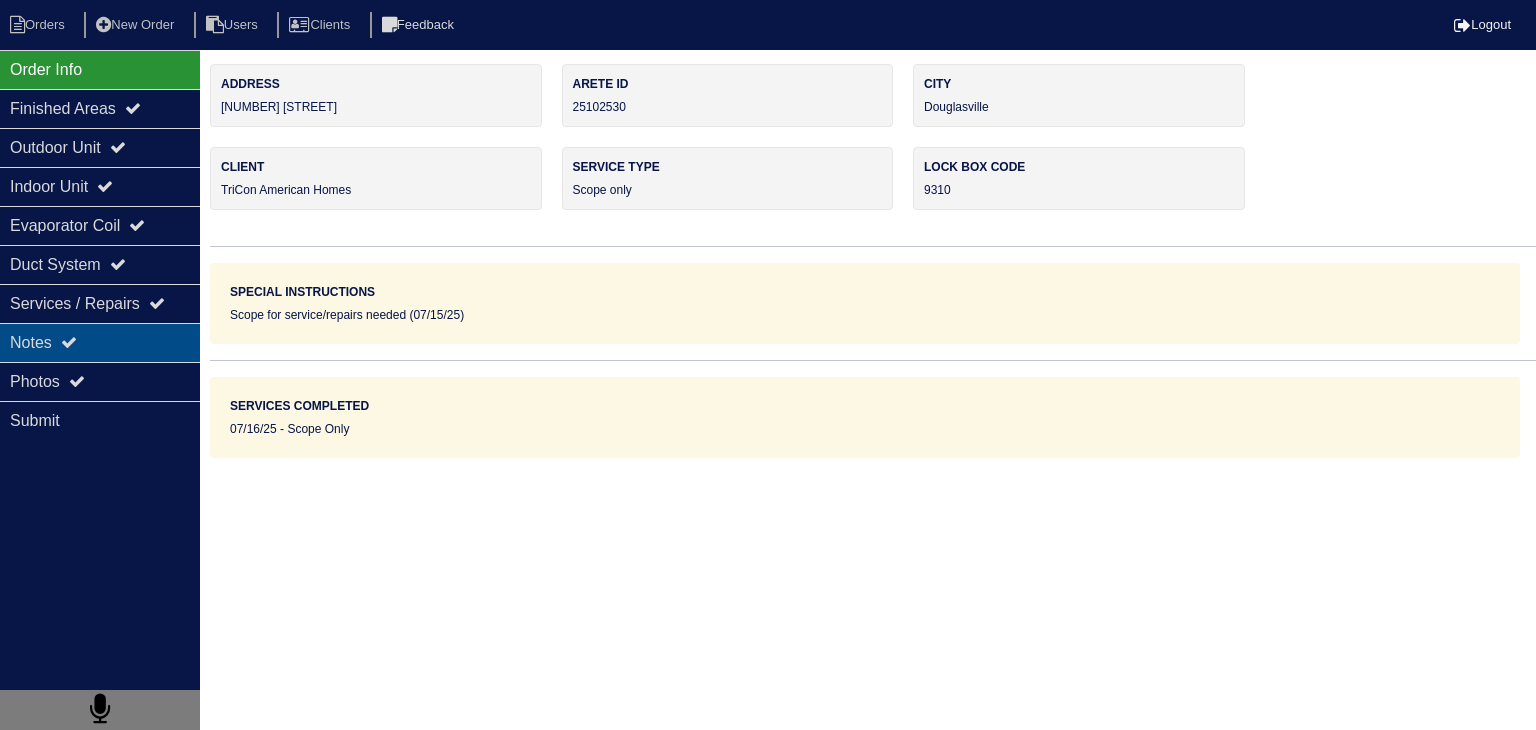 click on "Notes" at bounding box center [100, 342] 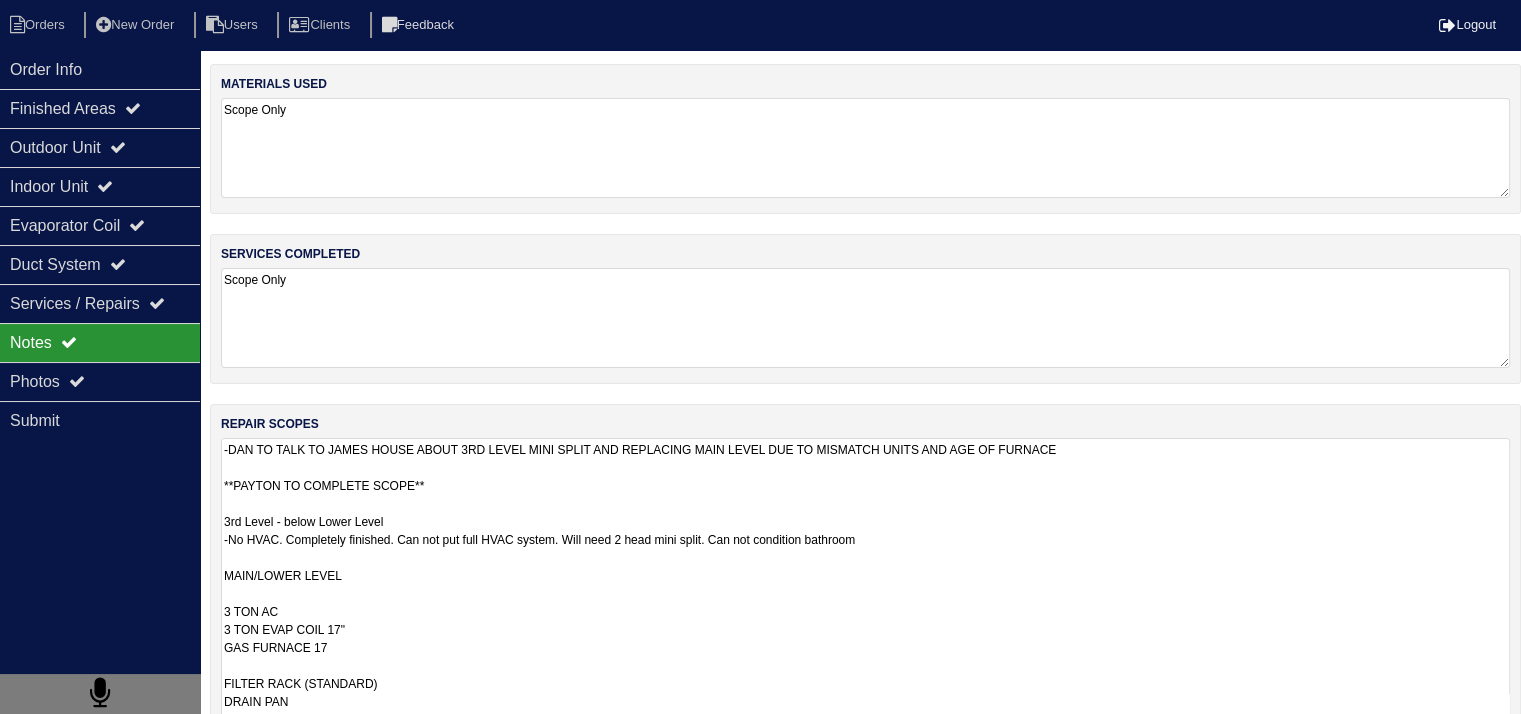 click on "-DAN TO TALK TO JAMES HOUSE ABOUT 3RD LEVEL MINI SPLIT AND REPLACING MAIN LEVEL DUE TO MISMATCH UNITS AND AGE OF FURNACE
**PAYTON TO COMPLETE SCOPE**
3rd Level - below Lower Level
-No HVAC. Completely finished. Can not put full HVAC system. Will need 2 head mini split. Can not condition bathroom
MAIN/LOWER LEVEL
3 TON AC
3 TON EVAP COIL 17"
GAS FURNACE 17
FILTER RACK (STANDARD)
DRAIN PAN
FLOAT SWITCH
SMART TSTAT
3RD LEVEL (LOWER LEVEL)
2 HEAD MINI SPLIT NEEDED
-LEVEL HAS FINISHED 2 ROOMS AND FULL BATHROOM.  ONLY 500 SQFT" at bounding box center [865, 629] 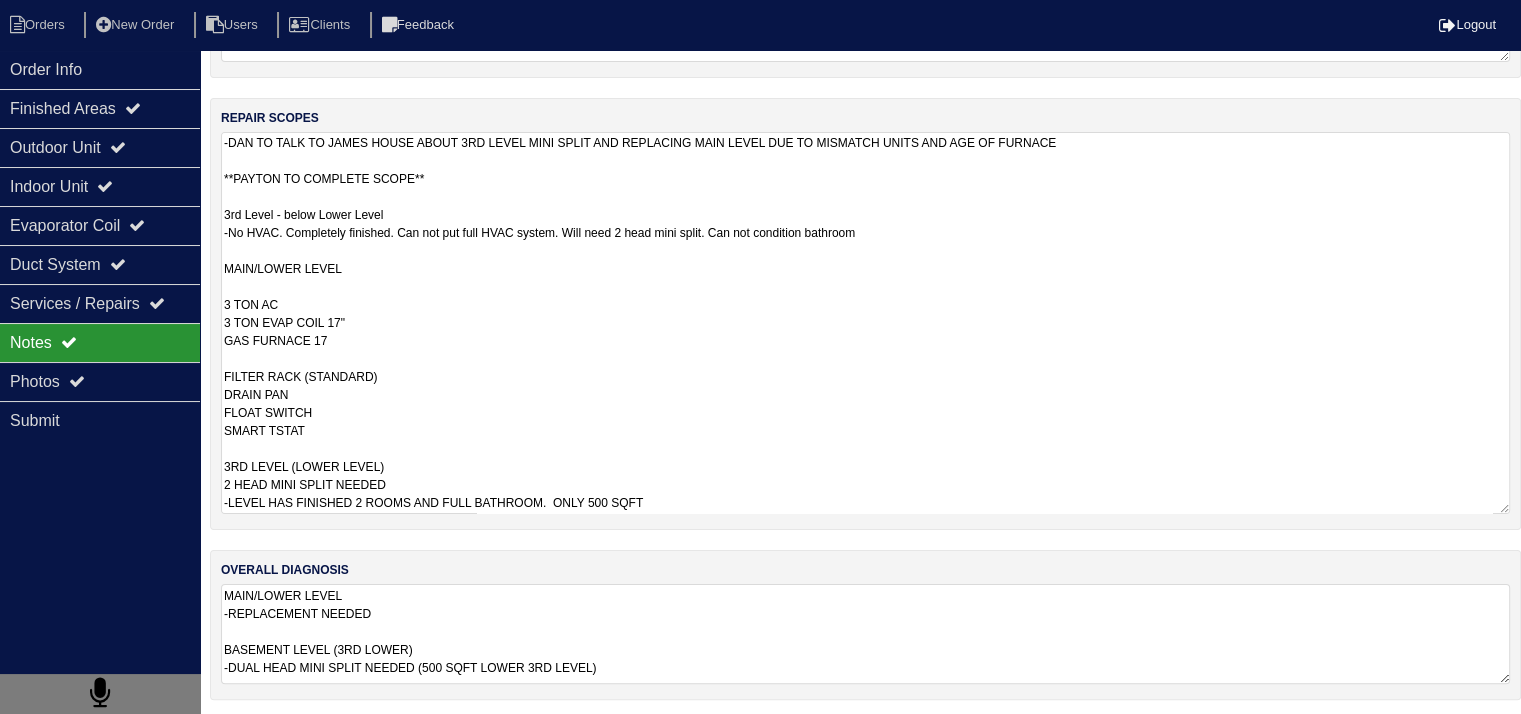 scroll, scrollTop: 308, scrollLeft: 0, axis: vertical 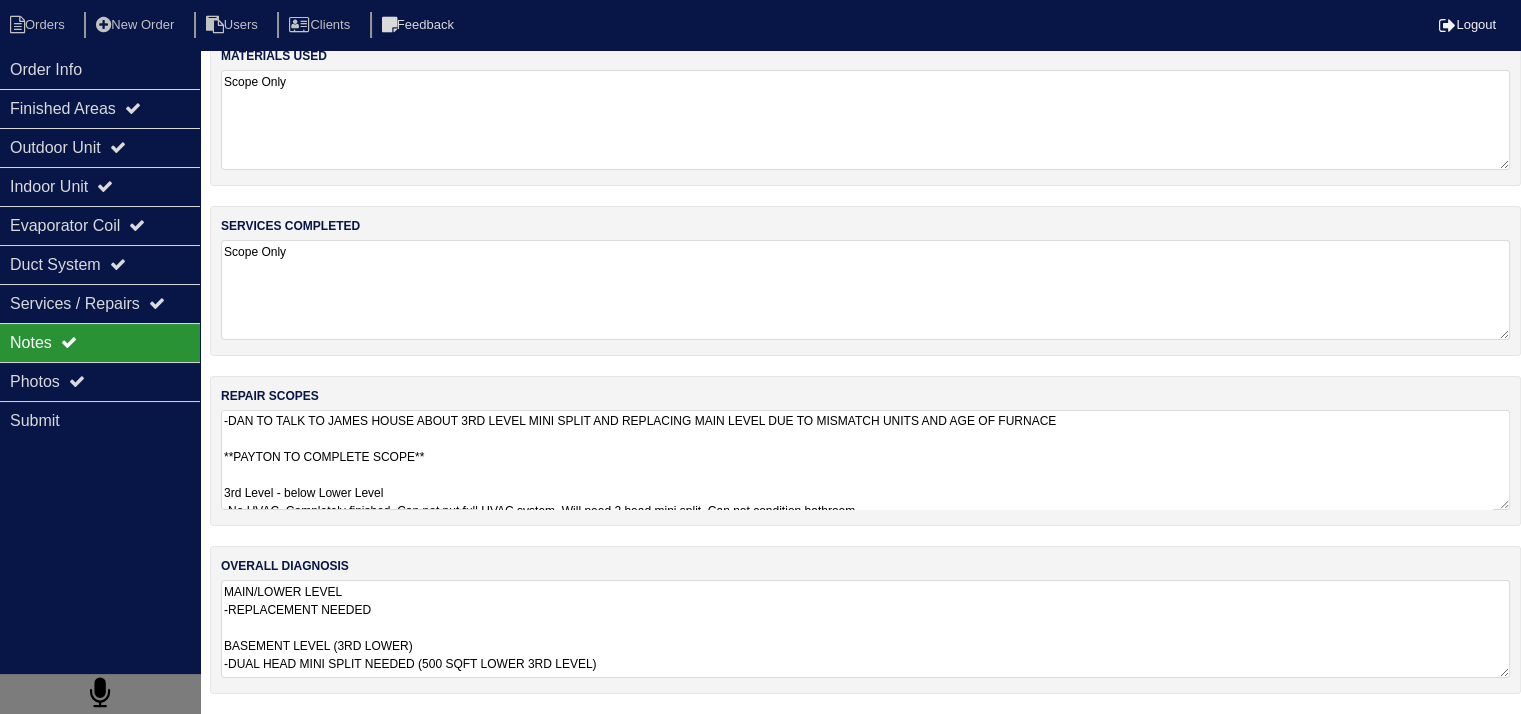click on "MAIN/LOWER LEVEL
-REPLACEMENT NEEDED
BASEMENT LEVEL (3RD LOWER)
-DUAL HEAD MINI SPLIT NEEDED (500 SQFT LOWER 3RD LEVEL)" at bounding box center [865, 629] 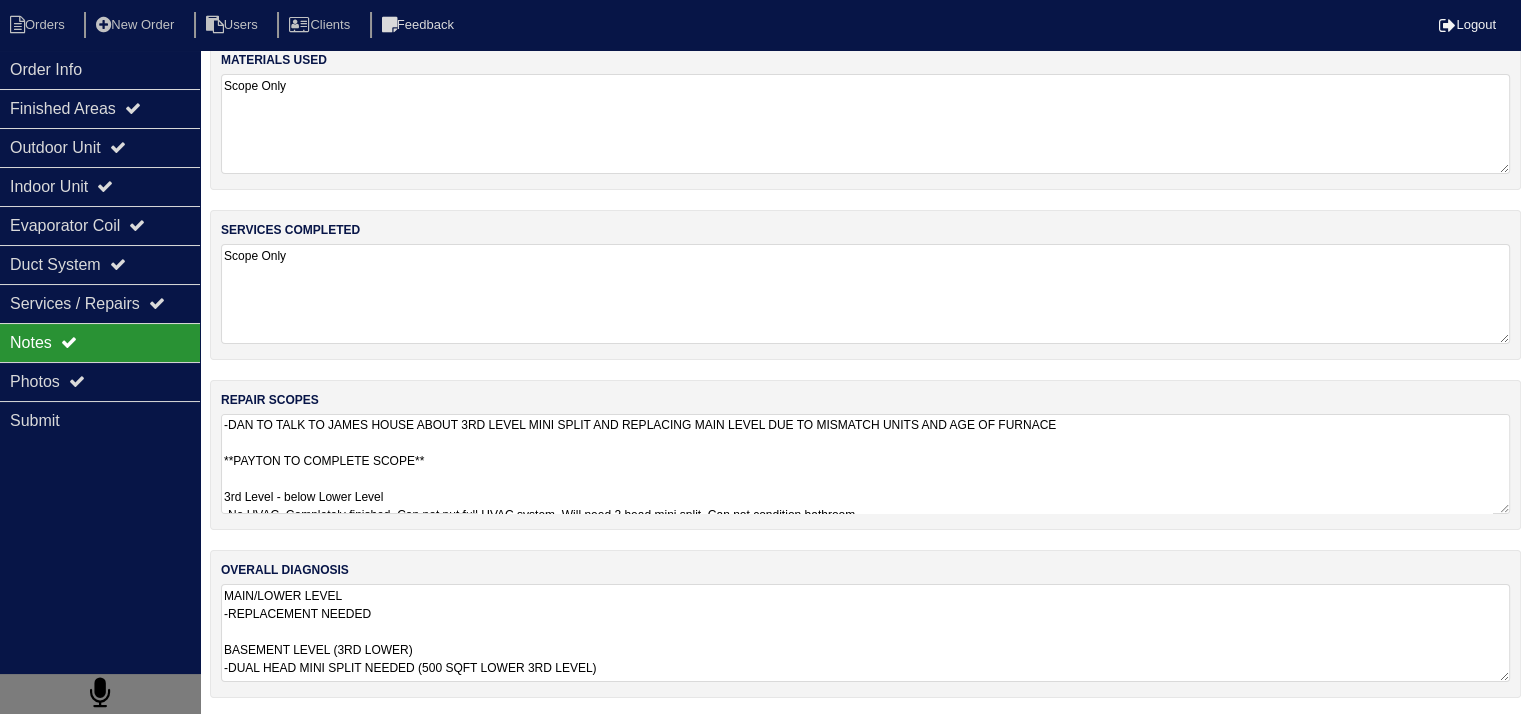 click on "-DAN TO TALK TO JAMES HOUSE ABOUT 3RD LEVEL MINI SPLIT AND REPLACING MAIN LEVEL DUE TO MISMATCH UNITS AND AGE OF FURNACE
**PAYTON TO COMPLETE SCOPE**
3rd Level - below Lower Level
-No HVAC. Completely finished. Can not put full HVAC system. Will need 2 head mini split. Can not condition bathroom
MAIN/LOWER LEVEL
3 TON AC
3 TON EVAP COIL 17"
GAS FURNACE 17
FILTER RACK (STANDARD)
DRAIN PAN
FLOAT SWITCH
SMART TSTAT
3RD LEVEL (LOWER LEVEL)
2 HEAD MINI SPLIT NEEDED
-LEVEL HAS FINISHED 2 ROOMS AND FULL BATHROOM.  ONLY 500 SQFT" at bounding box center (865, 464) 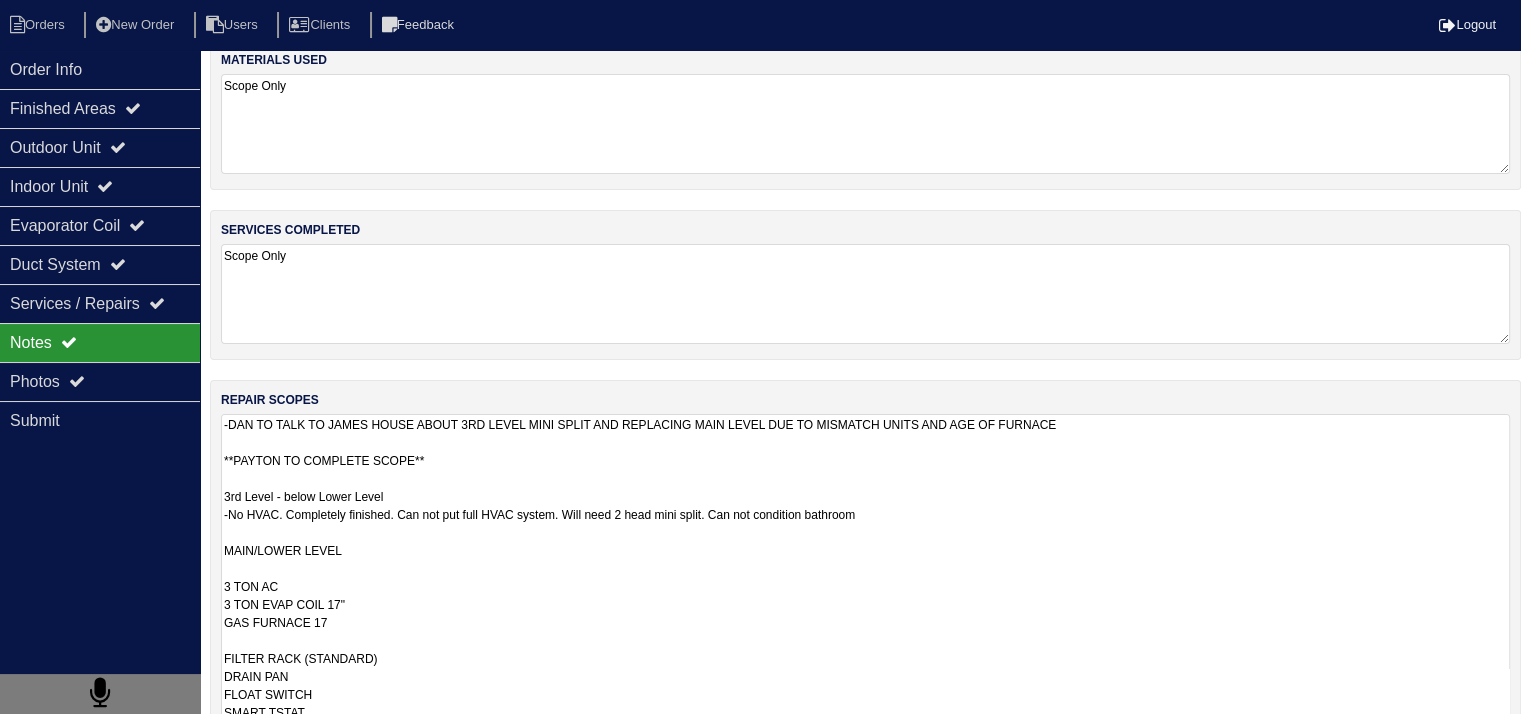 scroll, scrollTop: 308, scrollLeft: 0, axis: vertical 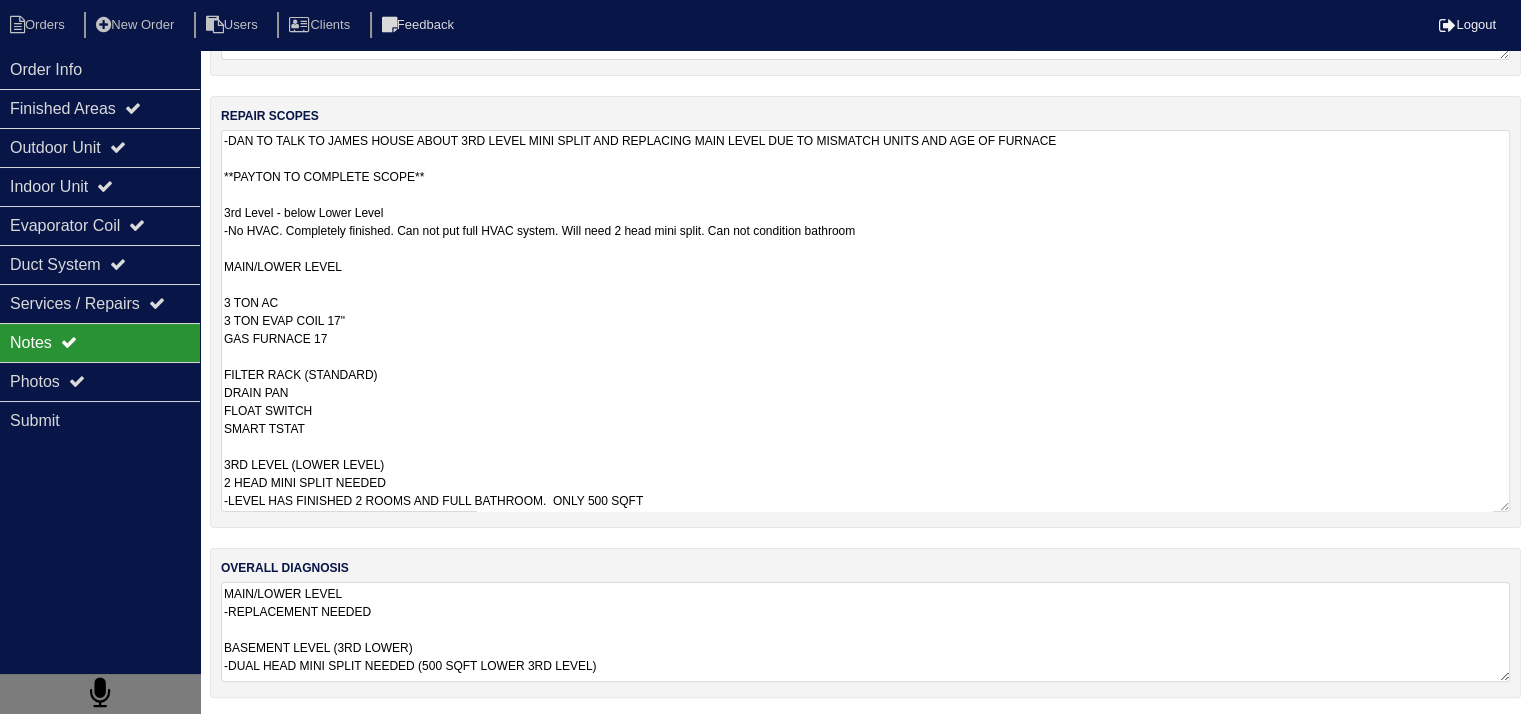 drag, startPoint x: 226, startPoint y: 265, endPoint x: 706, endPoint y: 506, distance: 537.10425 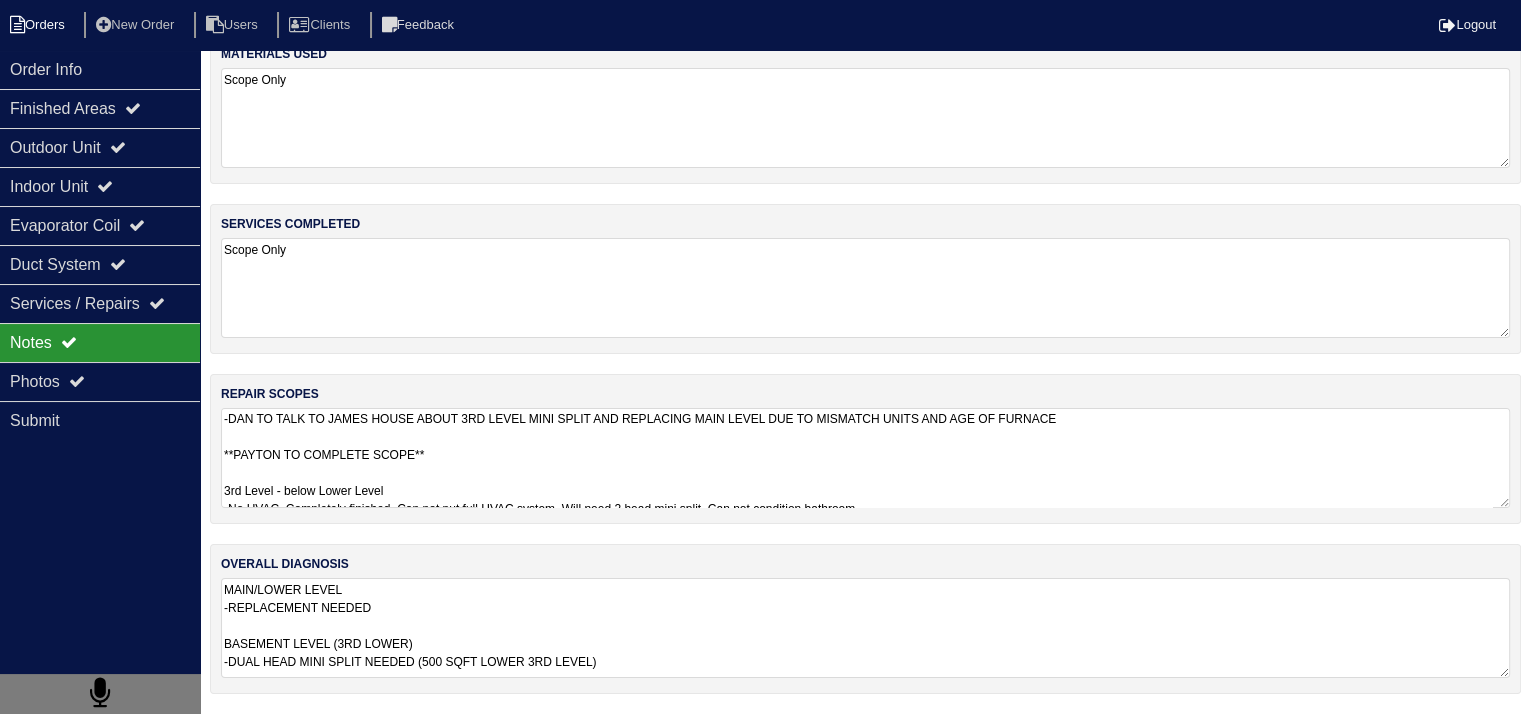 scroll, scrollTop: 25, scrollLeft: 0, axis: vertical 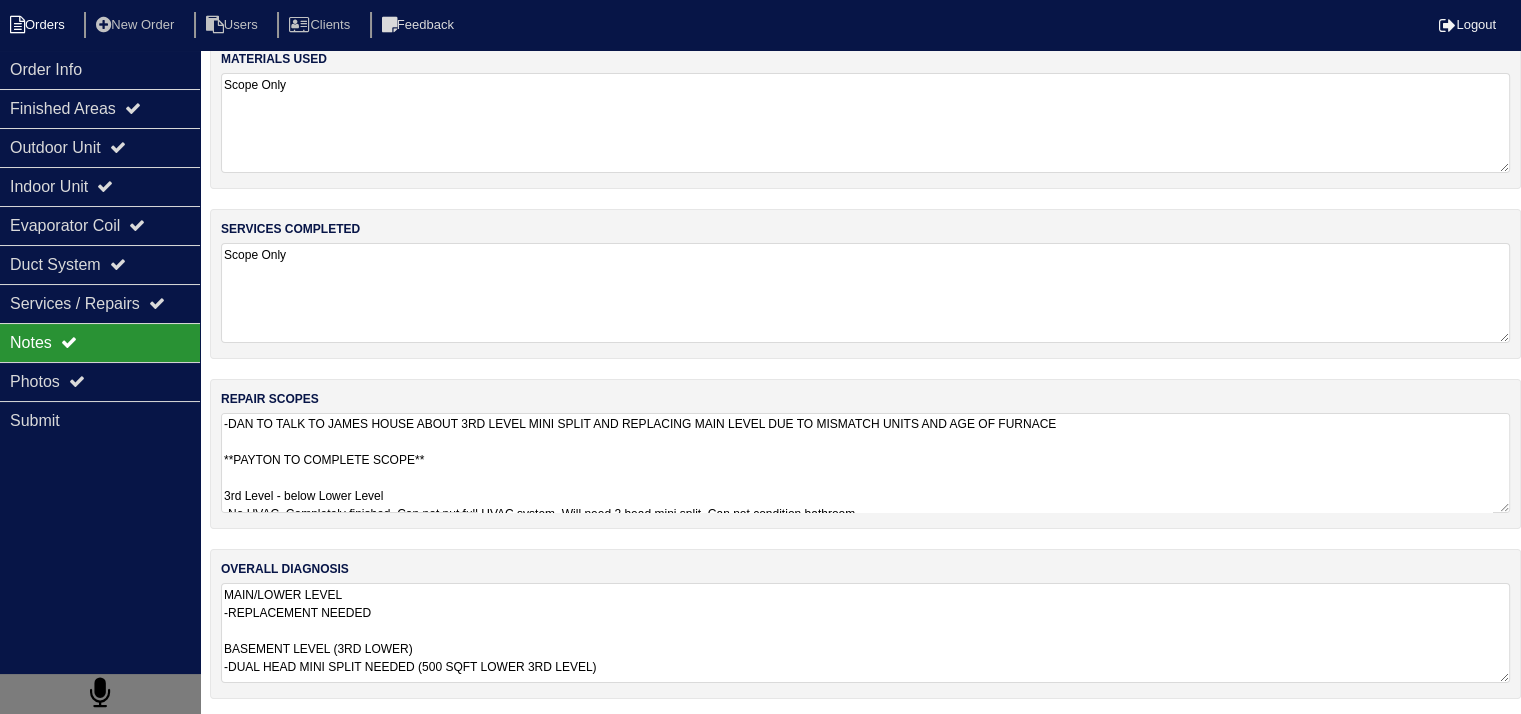 click on "Orders" at bounding box center (40, 25) 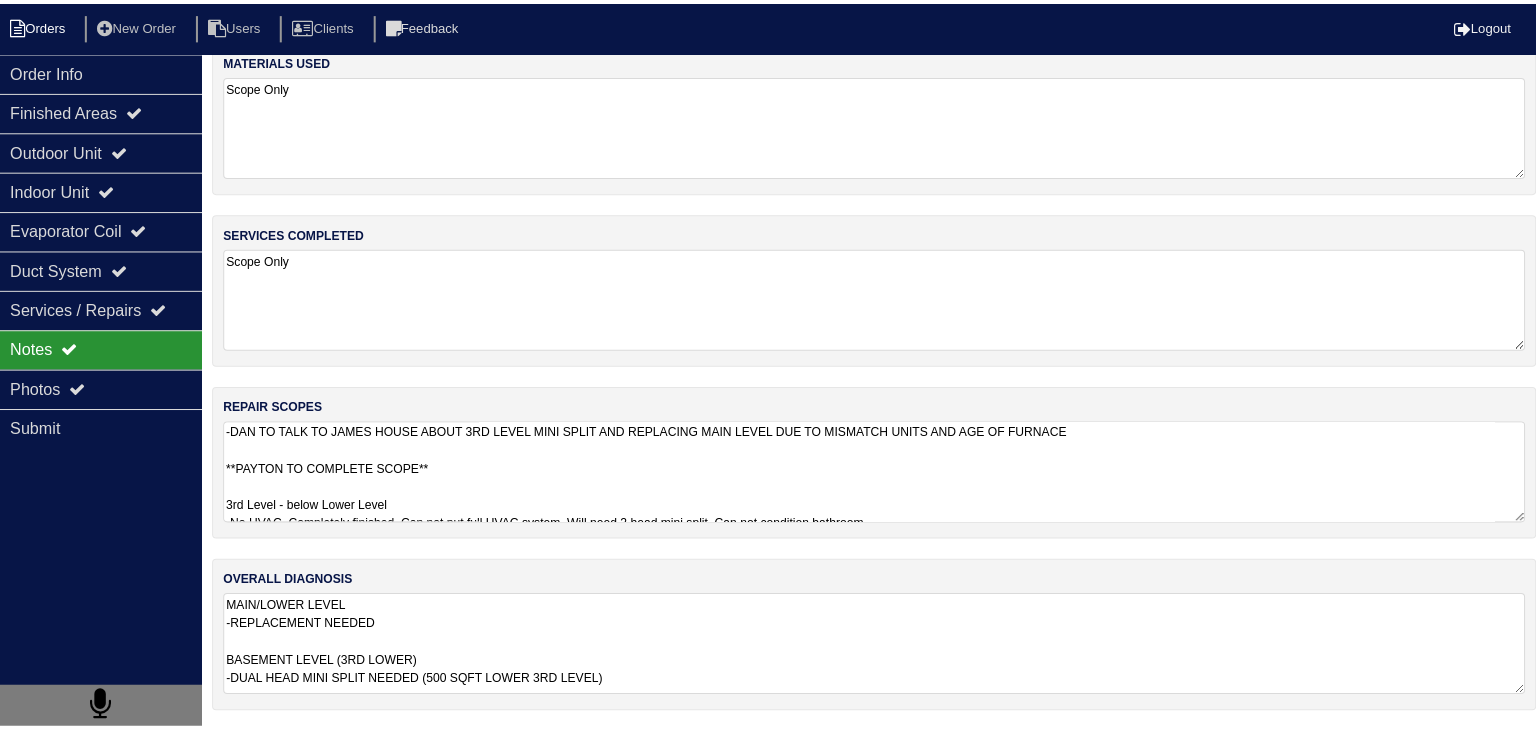 scroll, scrollTop: 0, scrollLeft: 0, axis: both 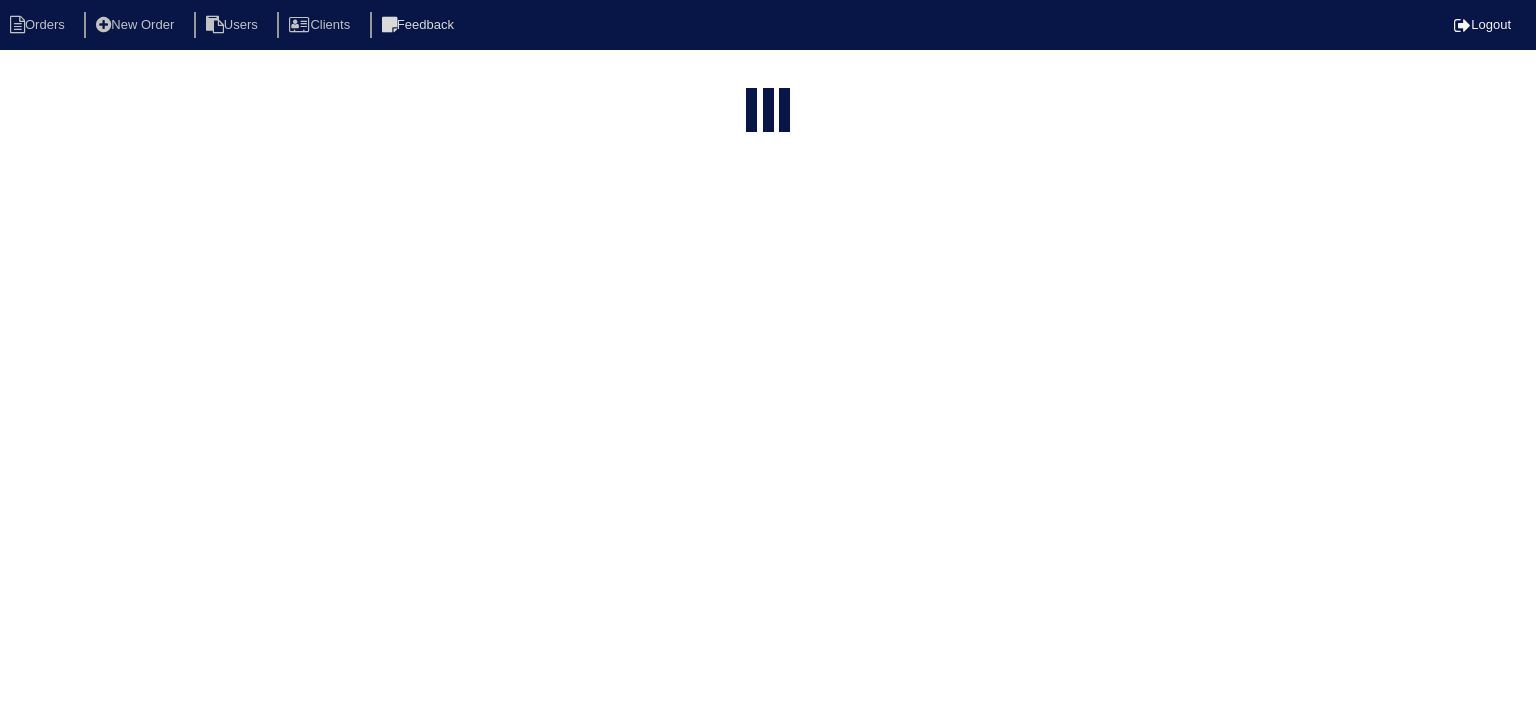 select on "15" 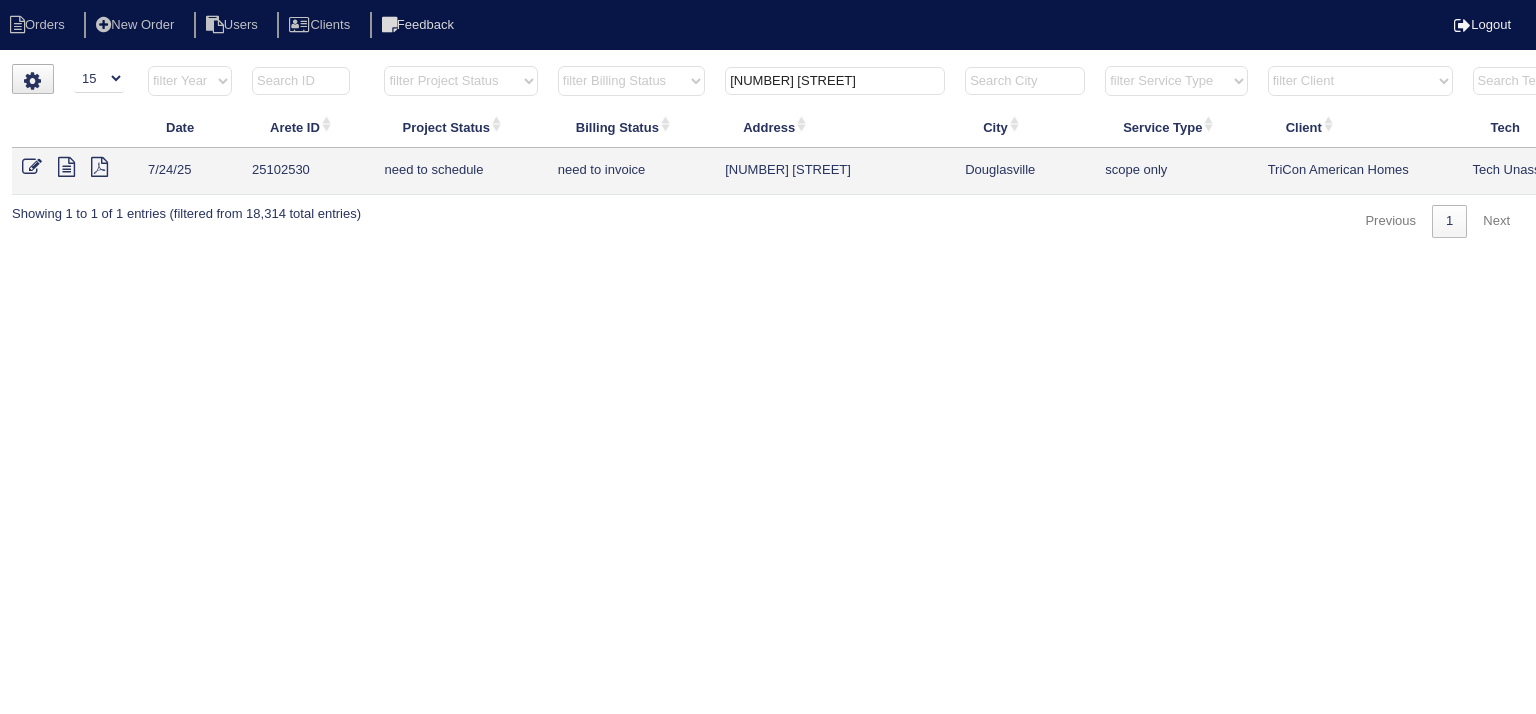 click on "[NUMBER] [STREET]" at bounding box center [835, 81] 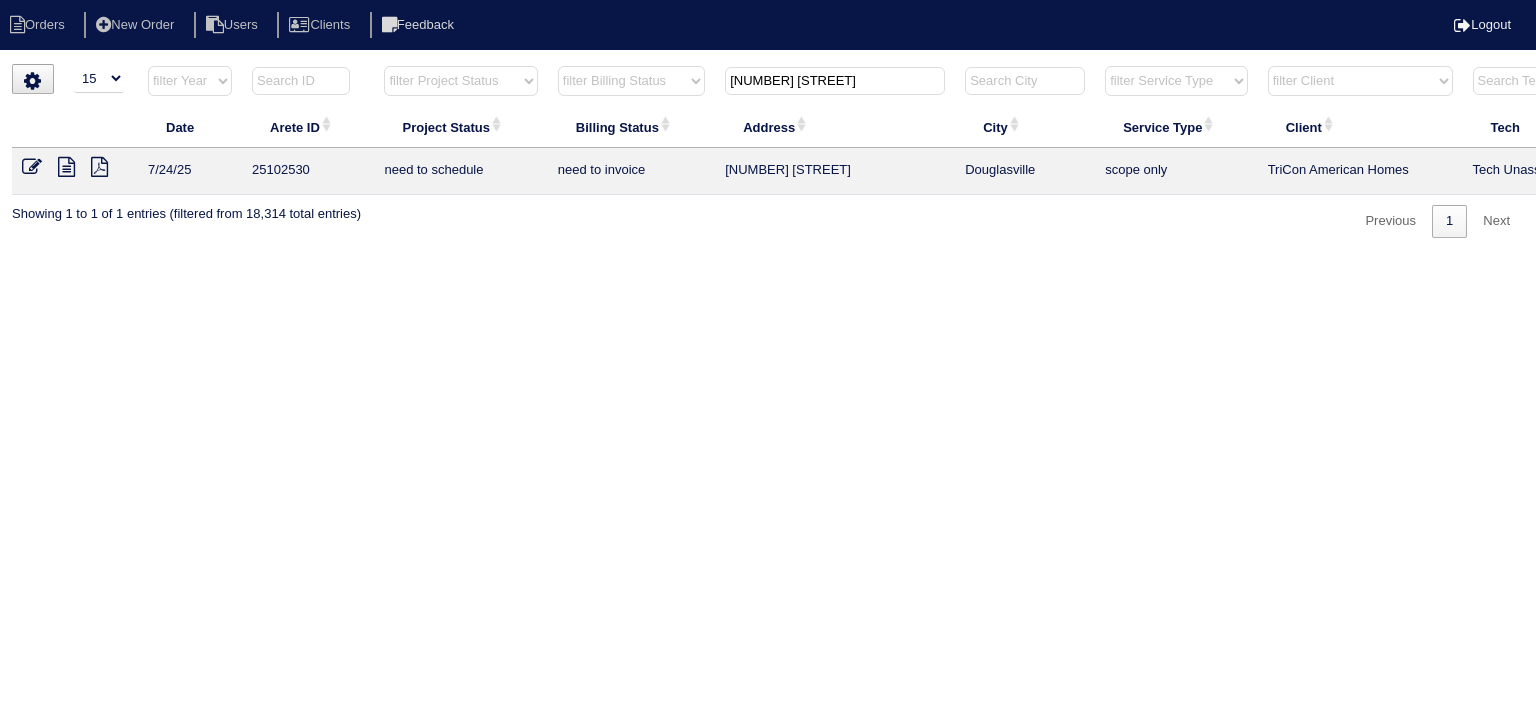 click on "[NUMBER] [STREET]" at bounding box center (835, 81) 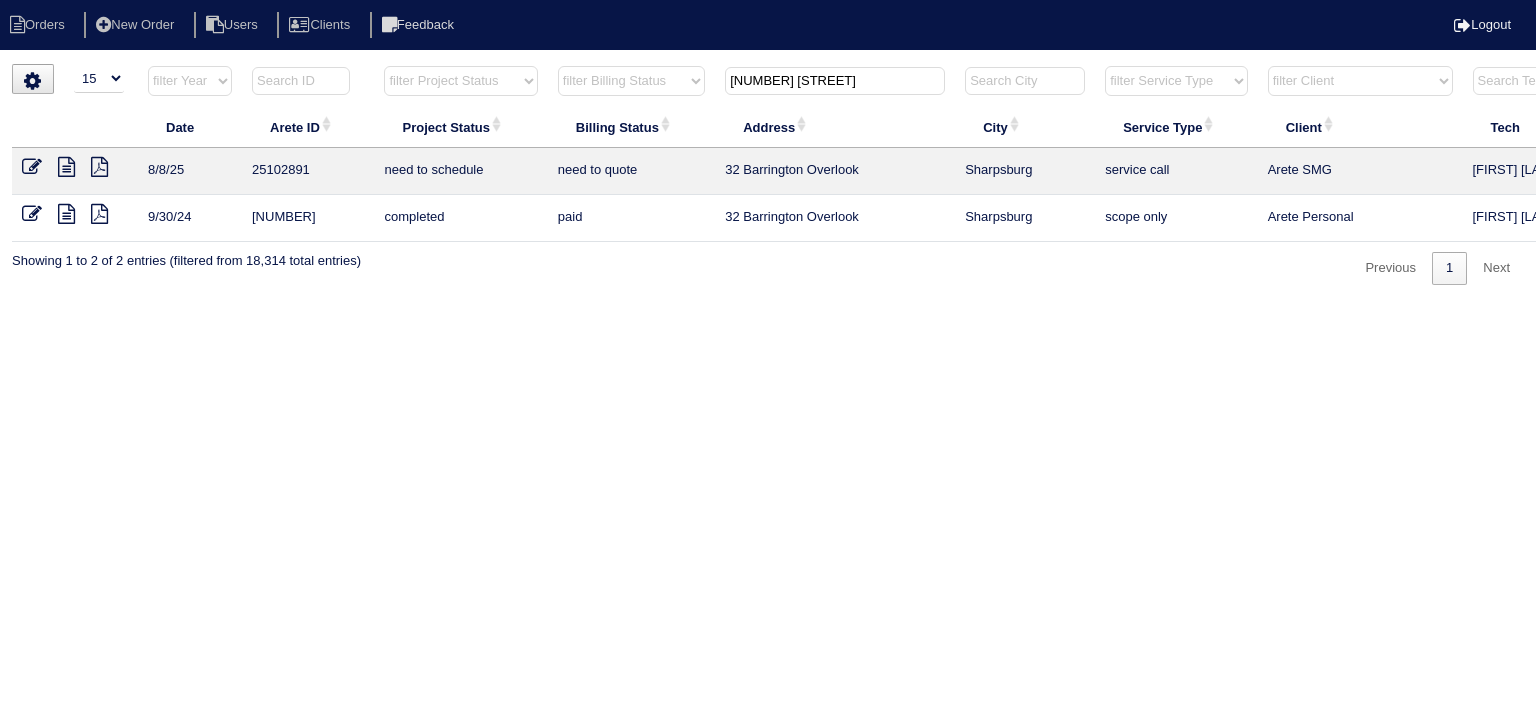 drag, startPoint x: 848, startPoint y: 78, endPoint x: 692, endPoint y: 81, distance: 156.02884 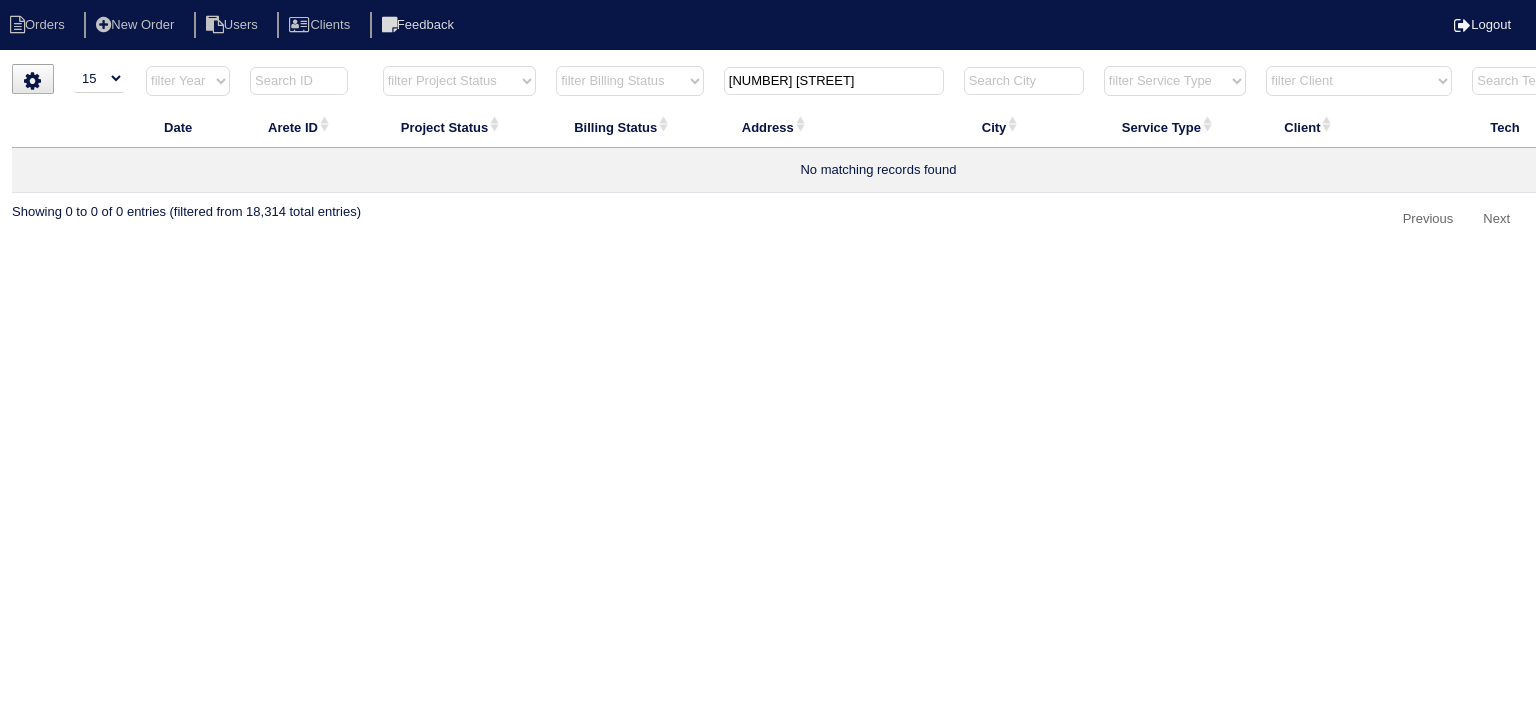 type on "[NUMBER] [STREET]" 